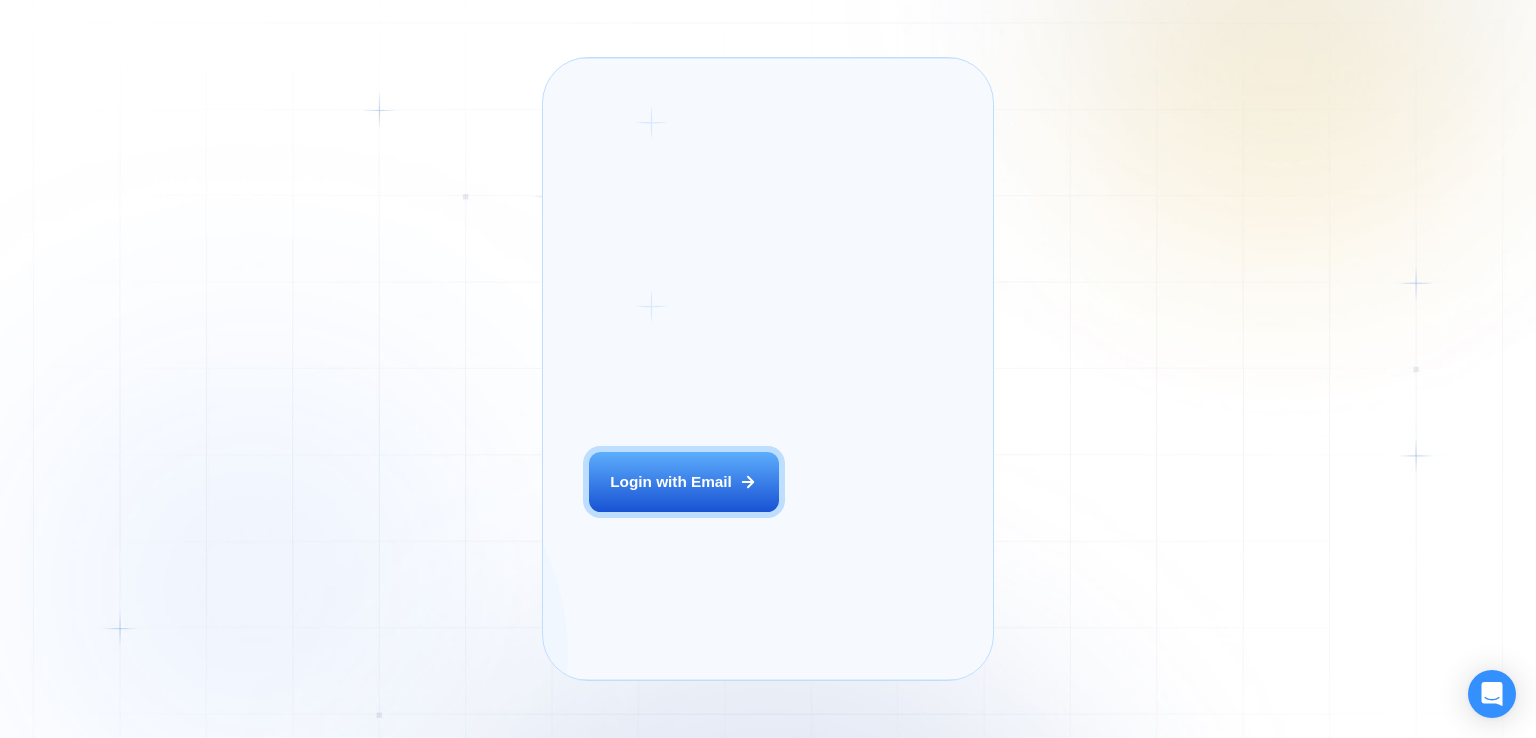 scroll, scrollTop: 0, scrollLeft: 0, axis: both 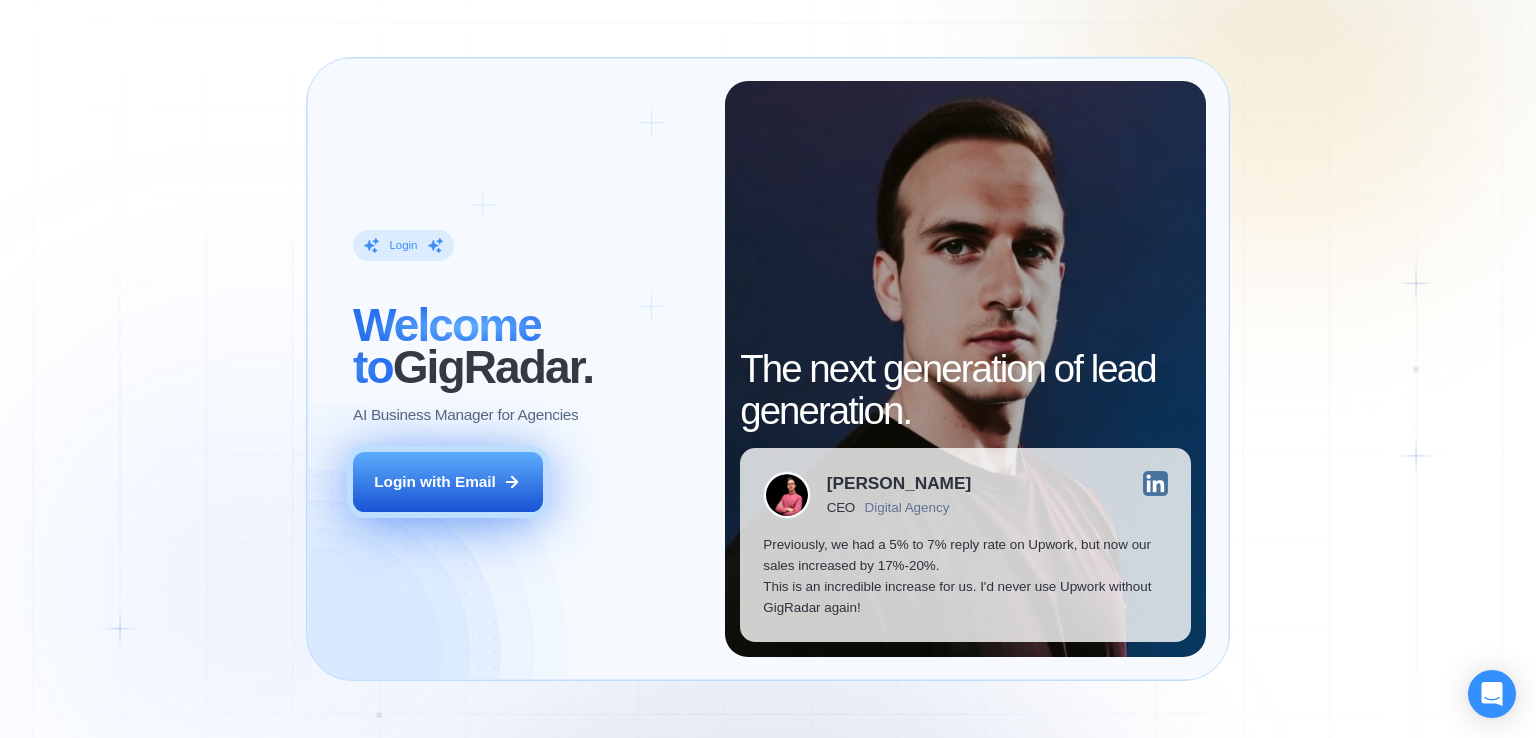 click on "Login with Email" at bounding box center (448, 482) 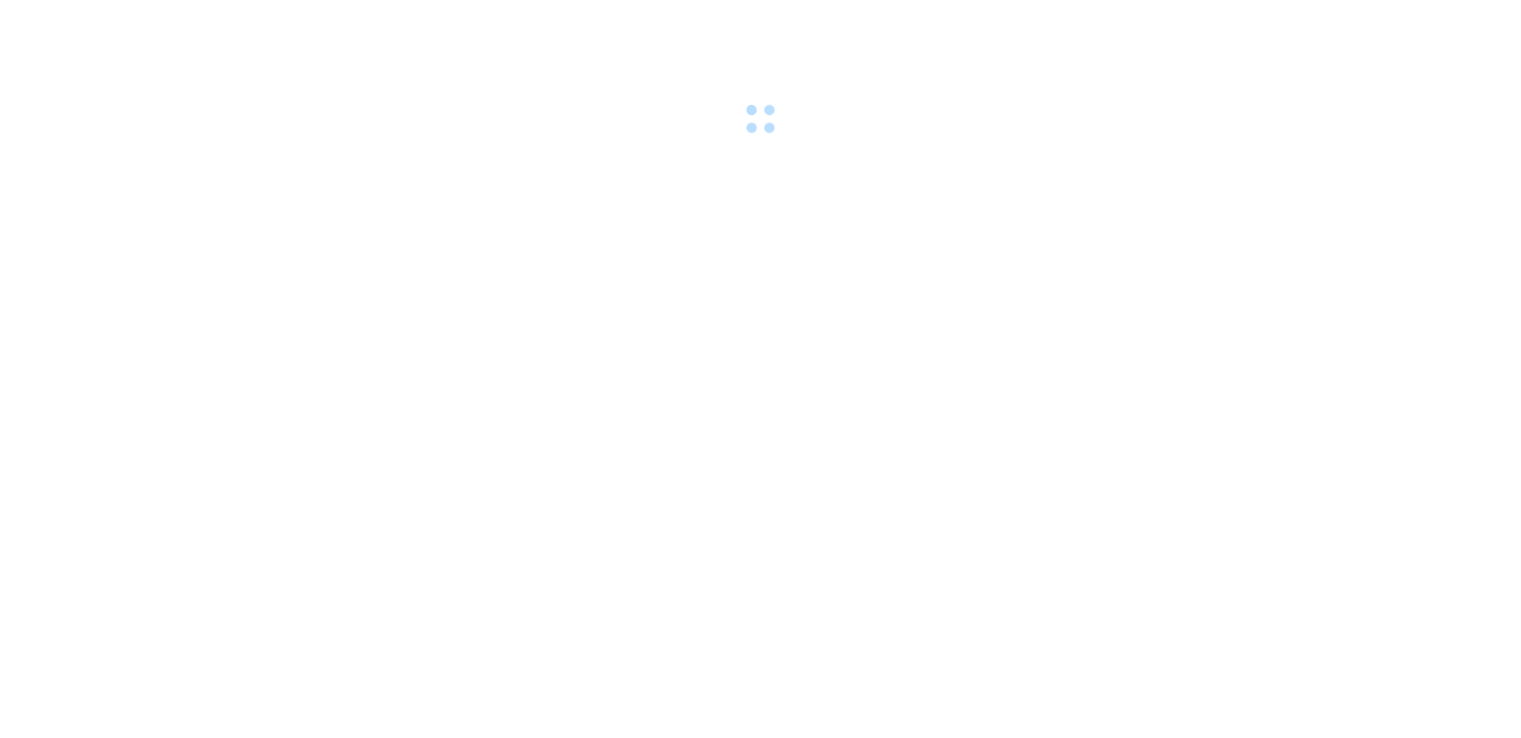 scroll, scrollTop: 0, scrollLeft: 0, axis: both 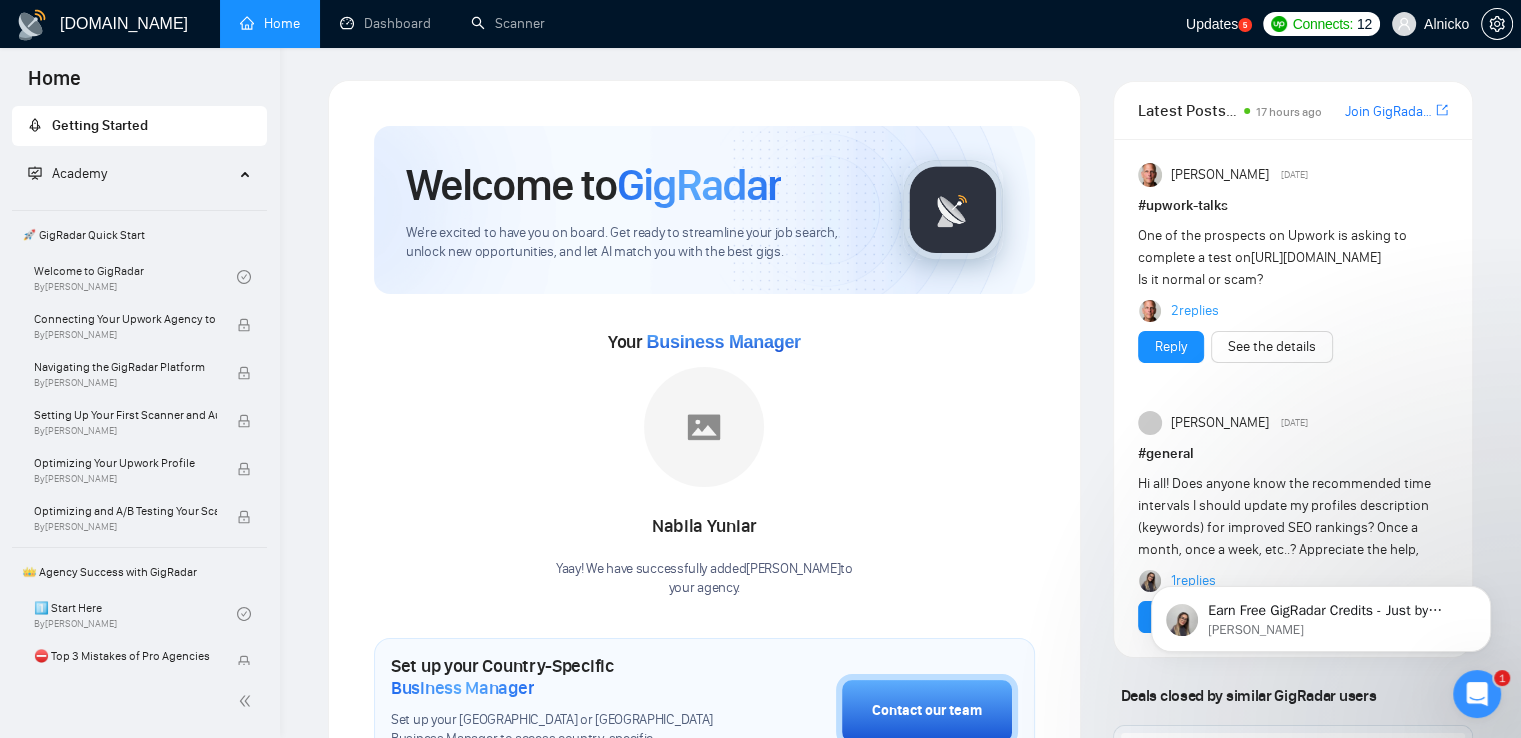 click on "Updates" at bounding box center [1212, 24] 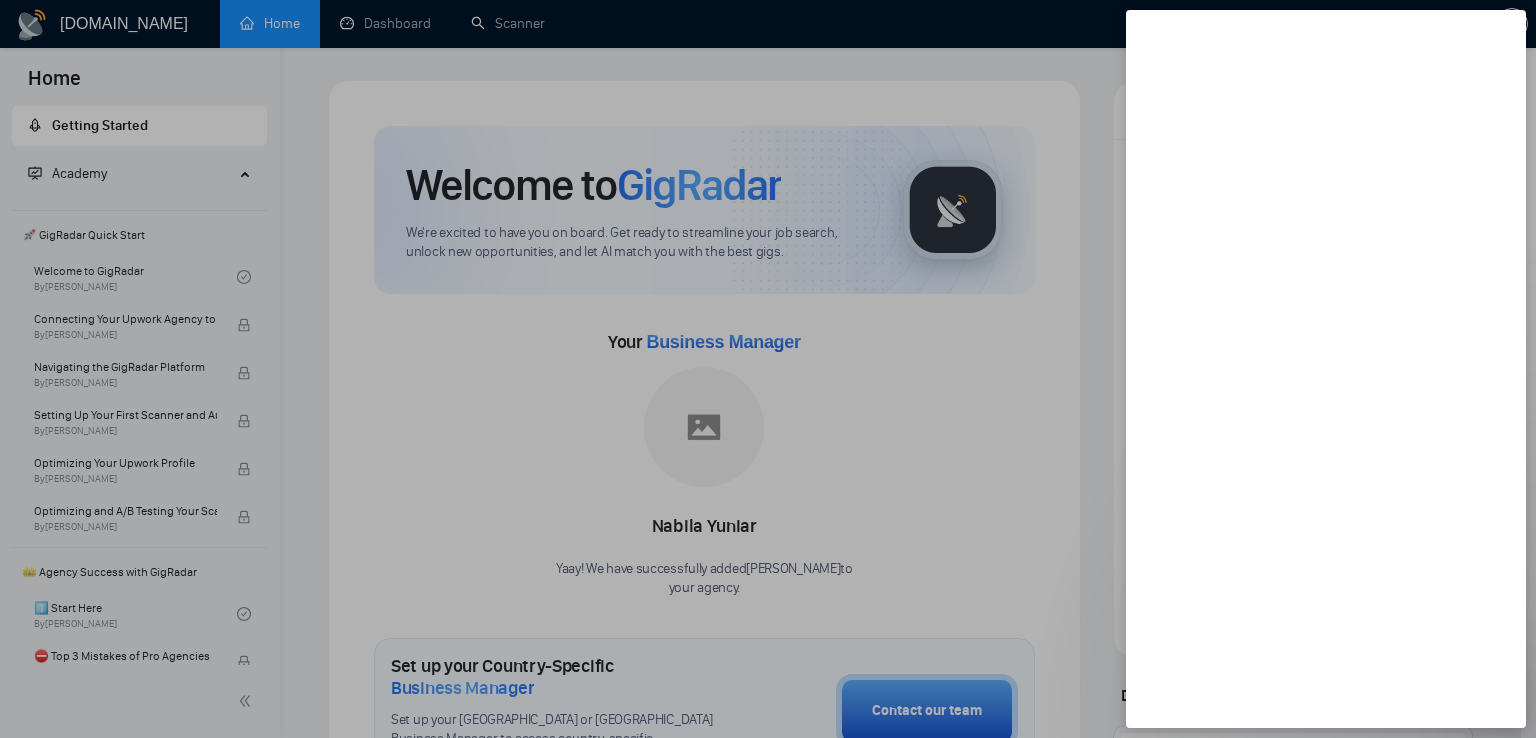 click at bounding box center [768, 369] 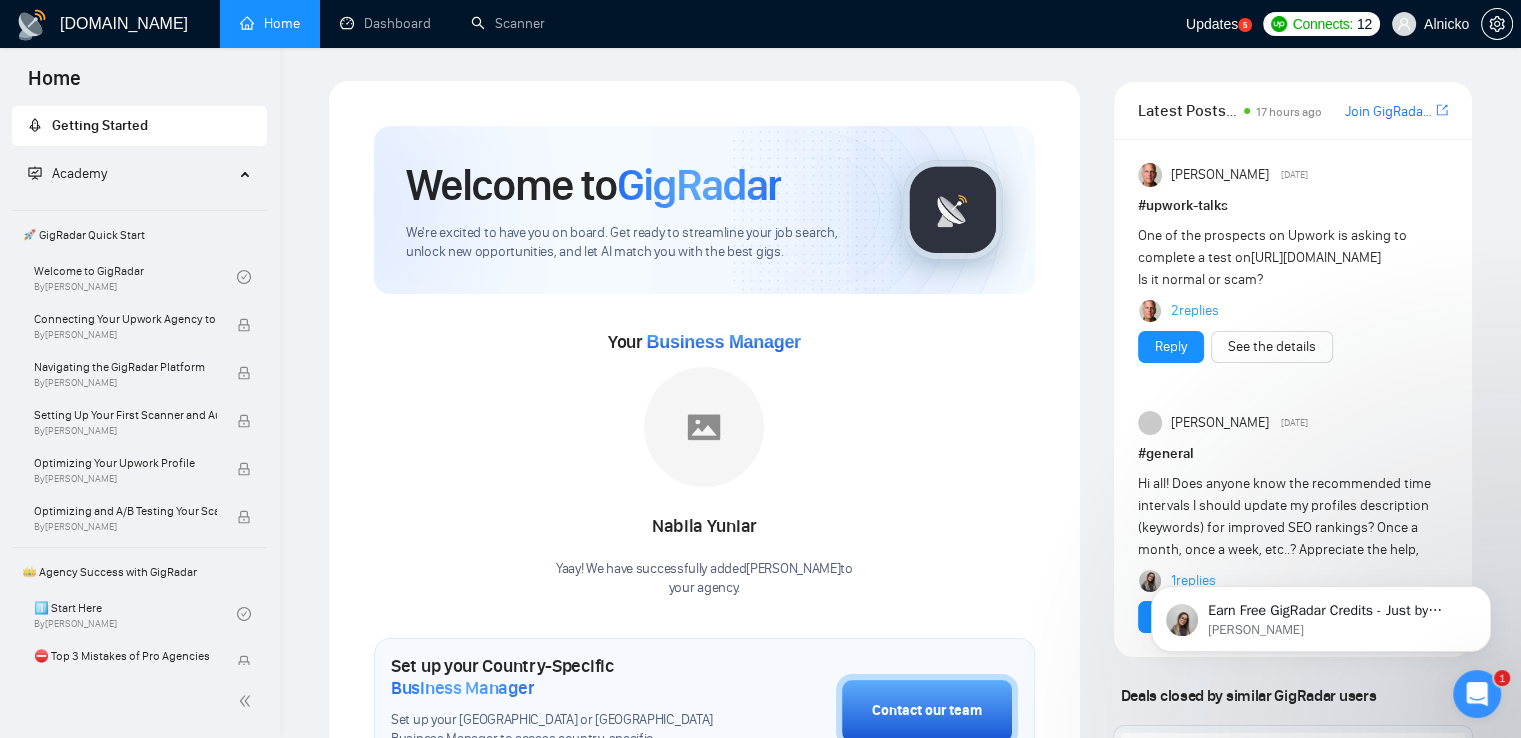 click on "Updates" at bounding box center (1212, 24) 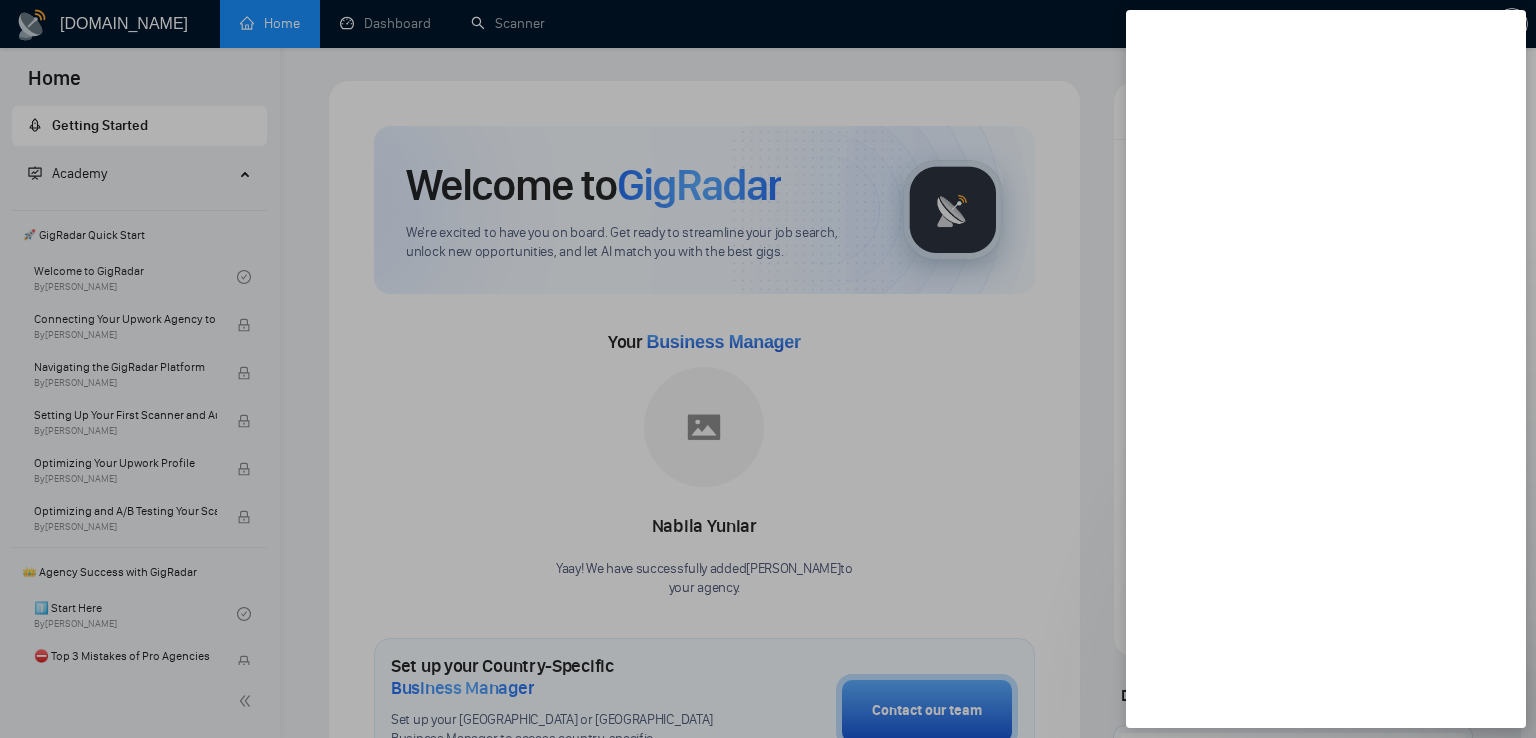 click at bounding box center [768, 369] 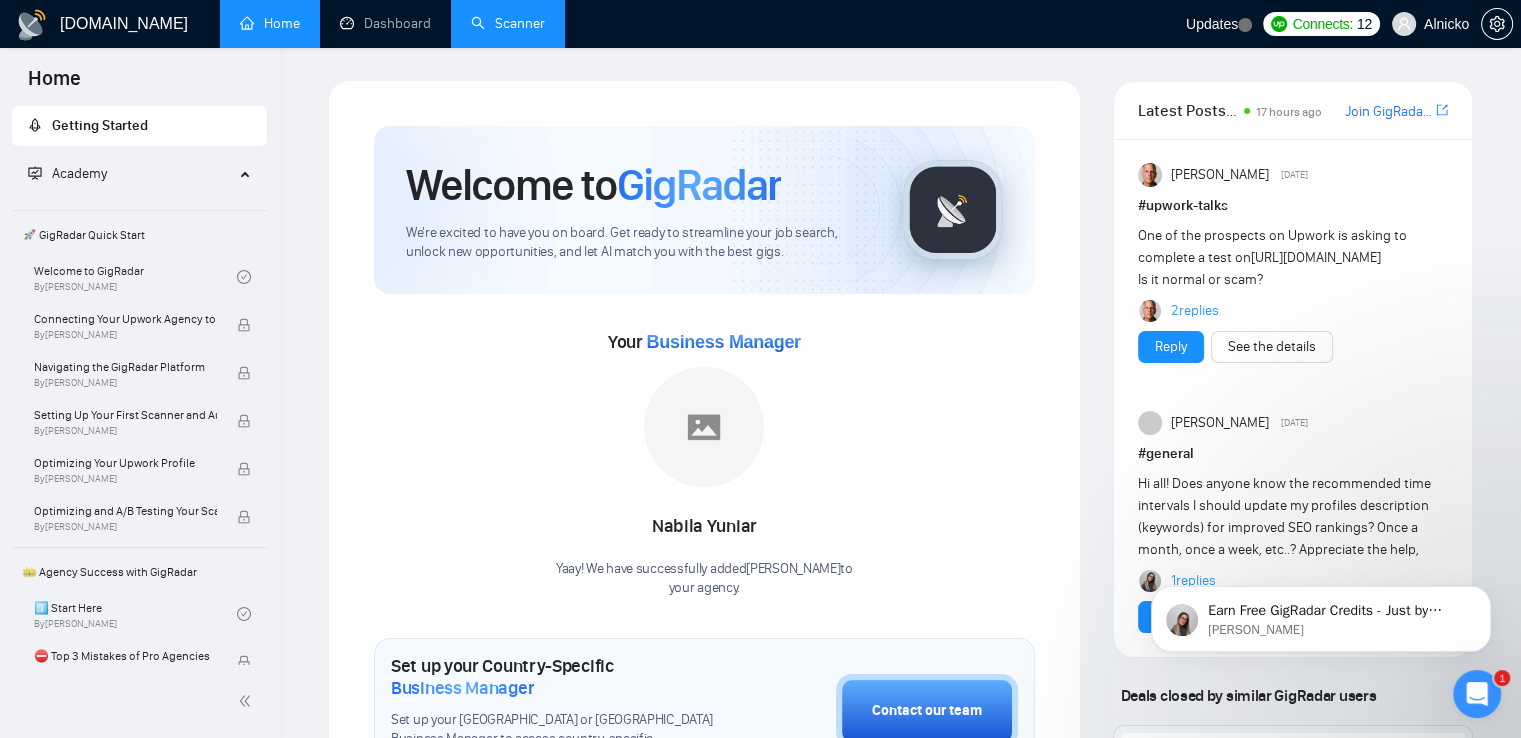 click on "Scanner" at bounding box center [508, 23] 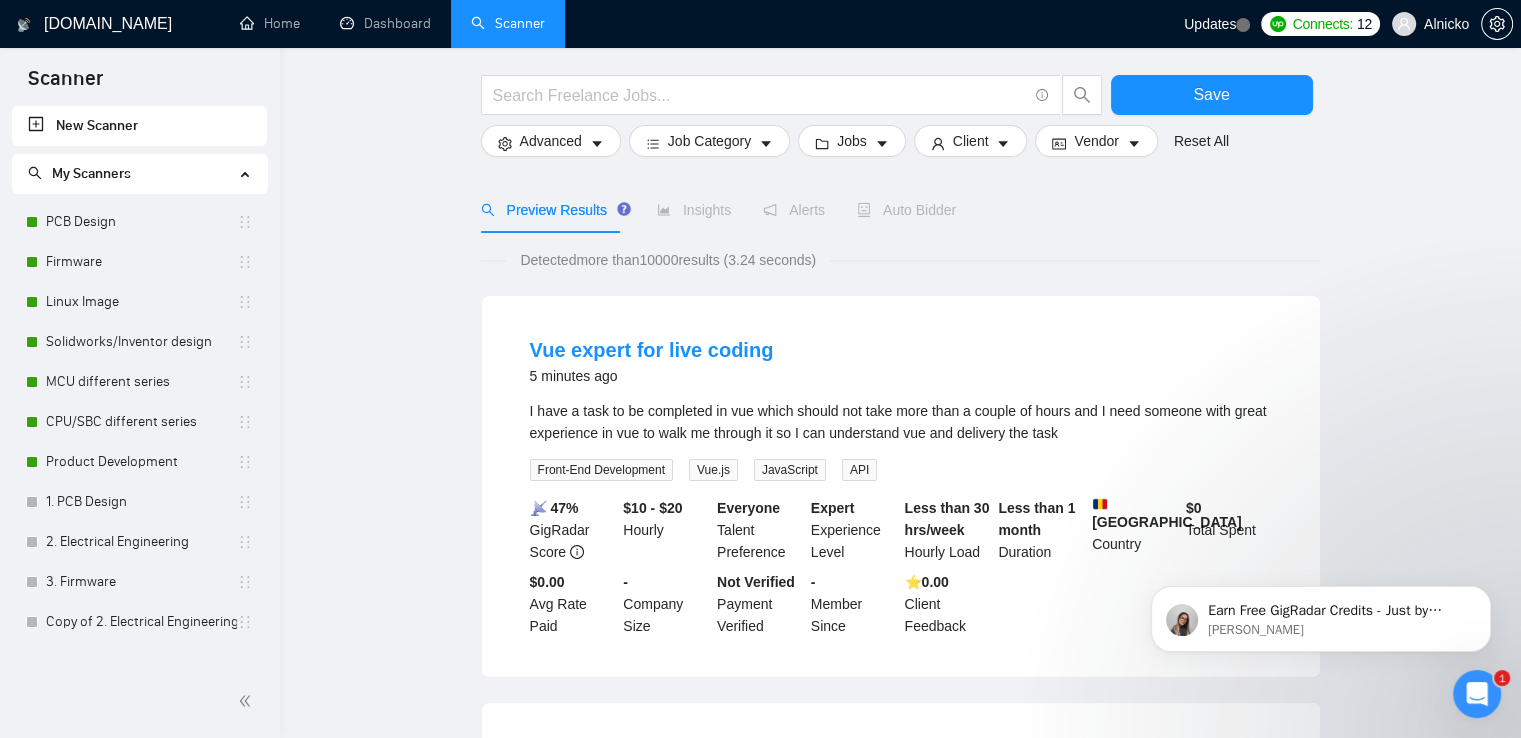 scroll, scrollTop: 0, scrollLeft: 0, axis: both 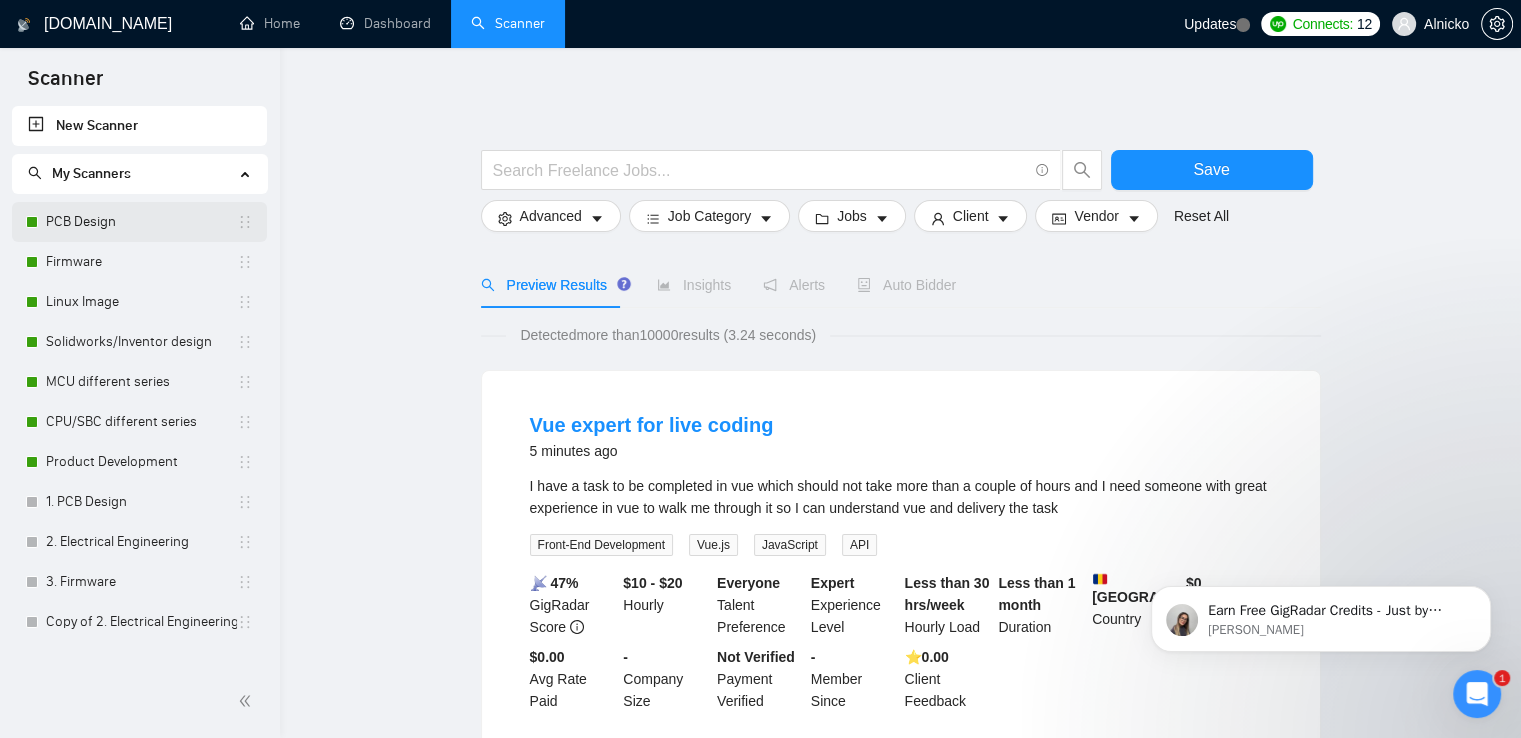 click on "PCB Design" at bounding box center [141, 222] 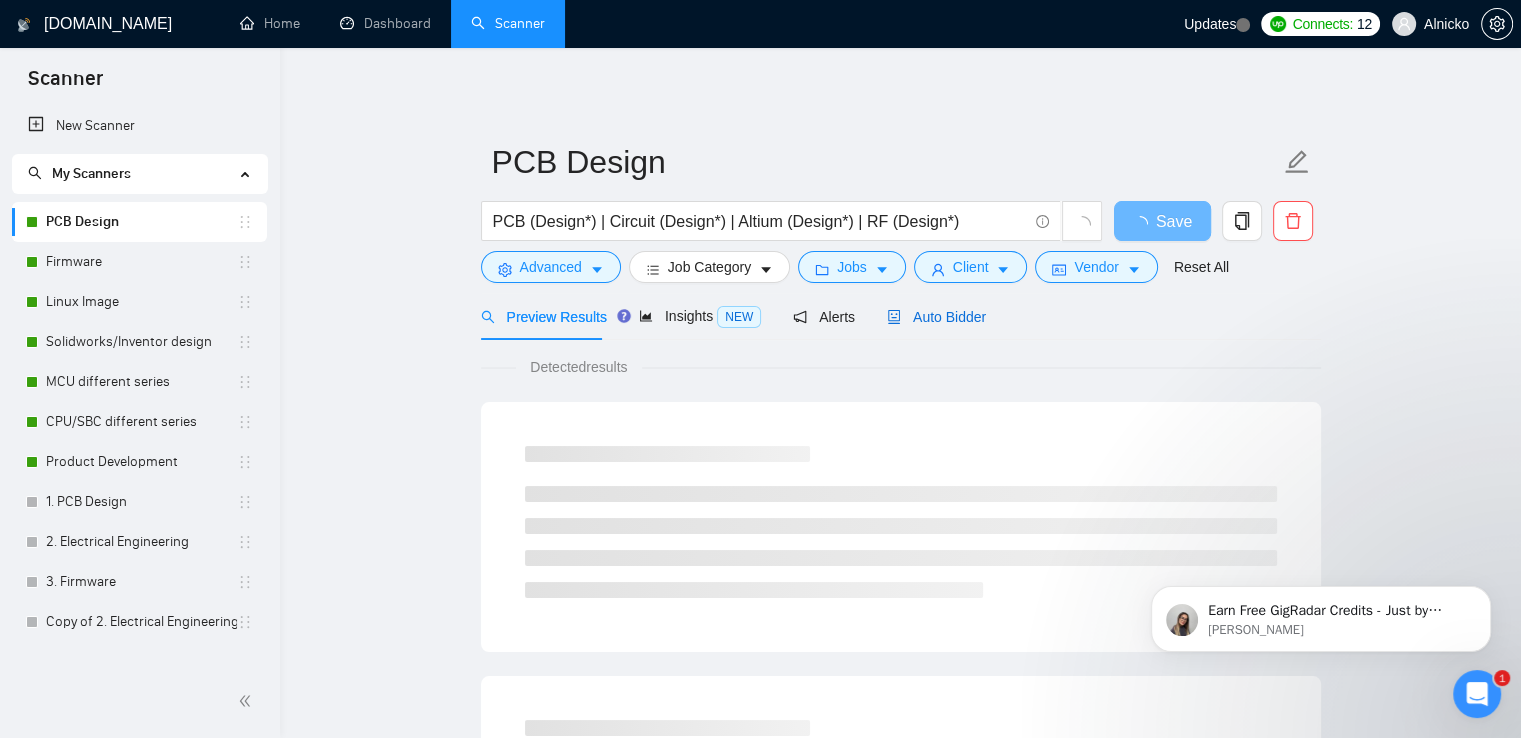 click on "Auto Bidder" at bounding box center [936, 317] 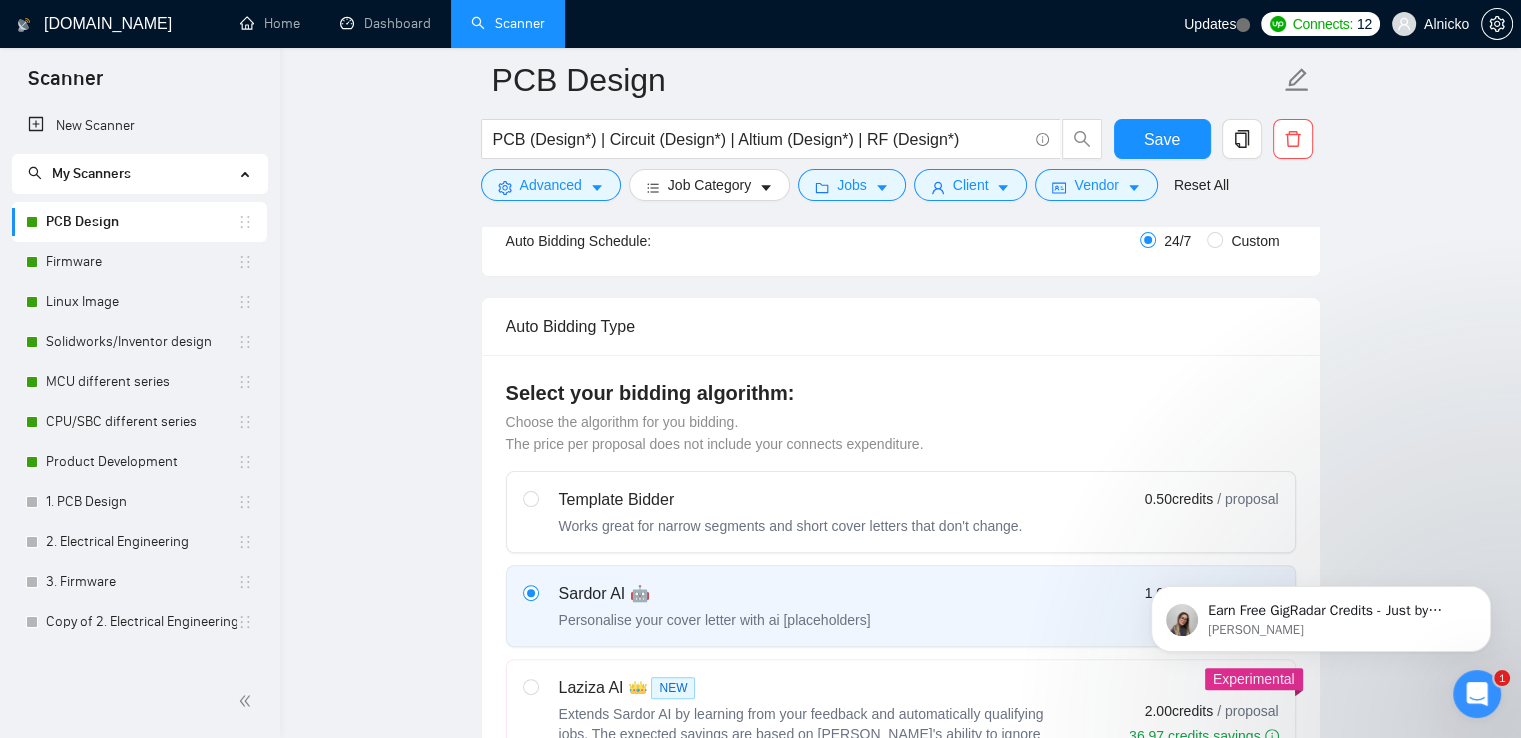 type 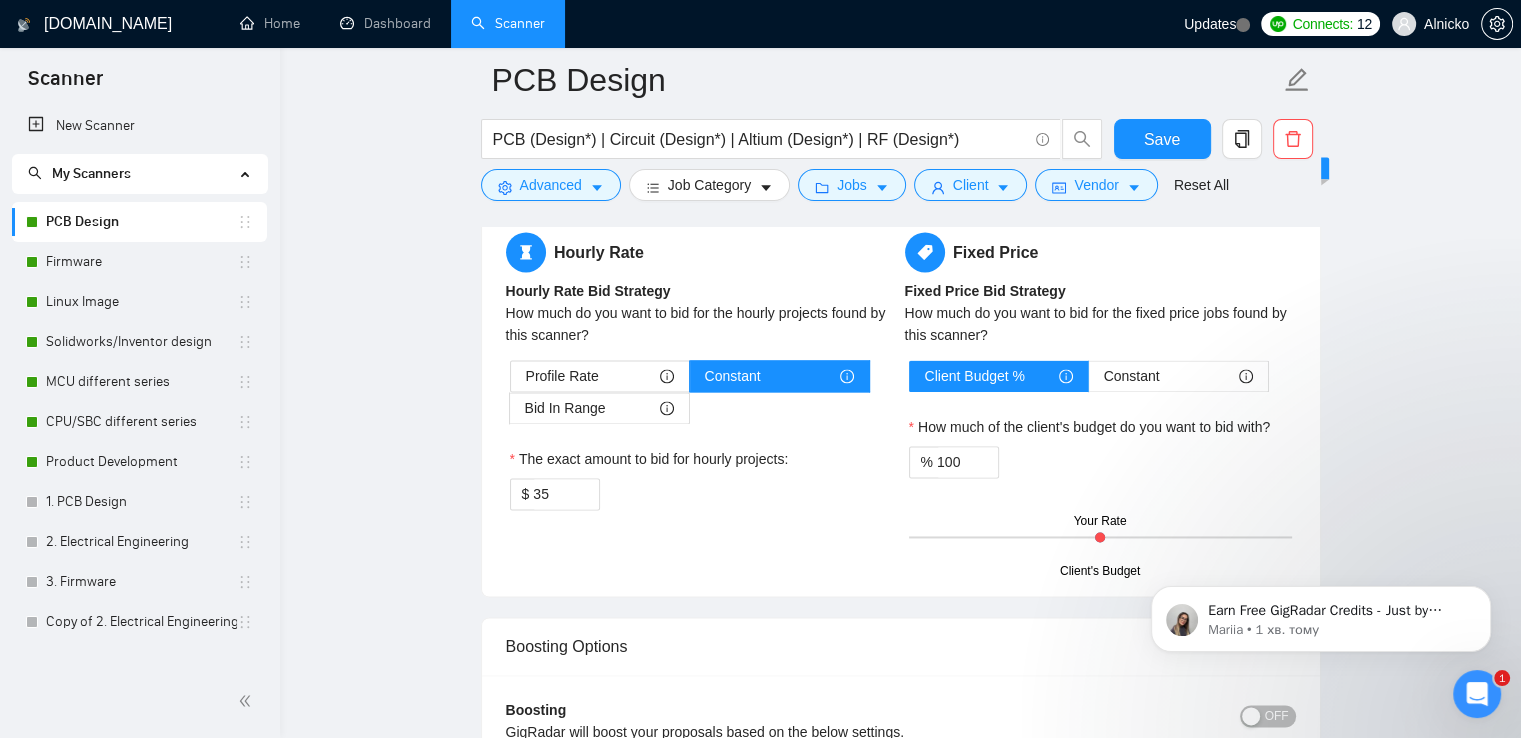 scroll, scrollTop: 2800, scrollLeft: 0, axis: vertical 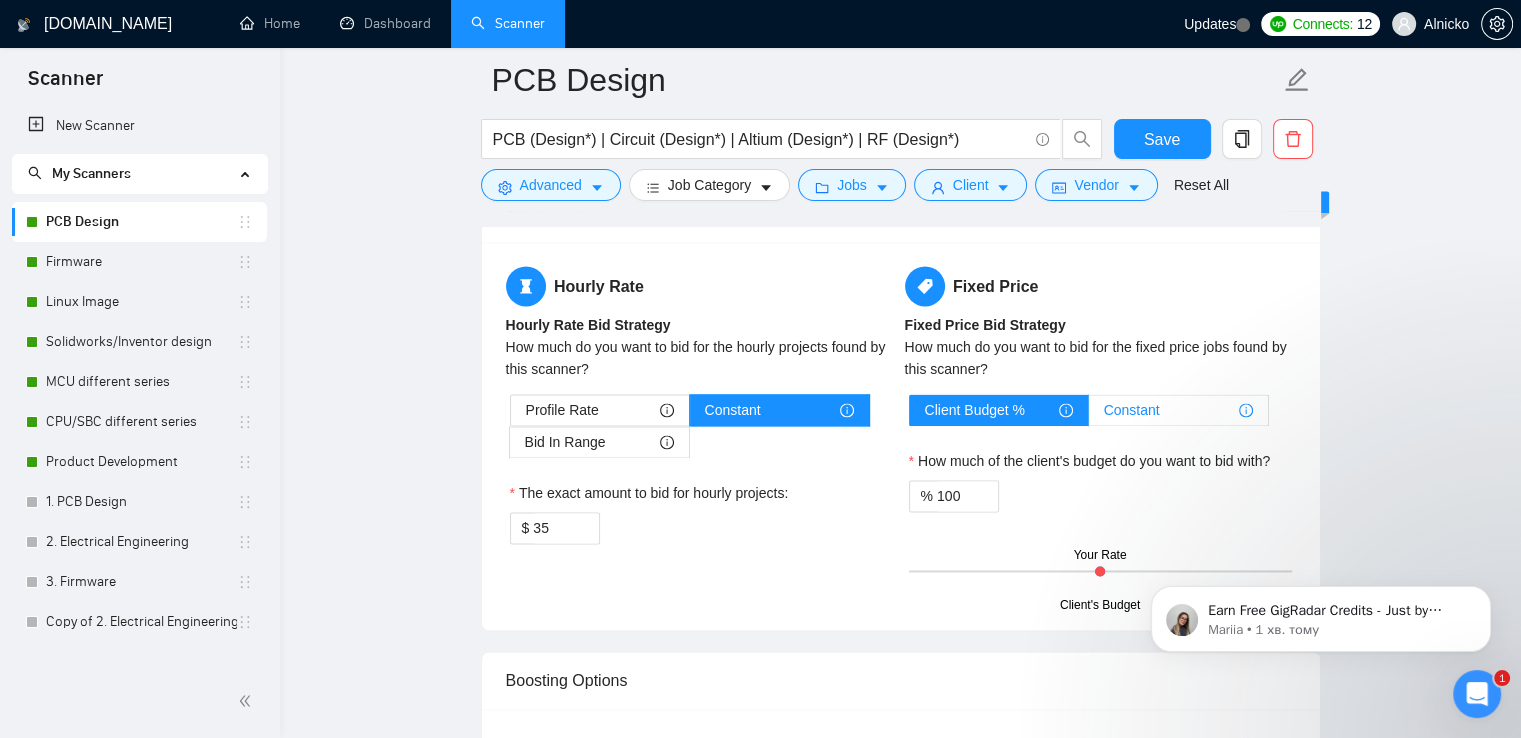 click on "Constant" at bounding box center (1132, 410) 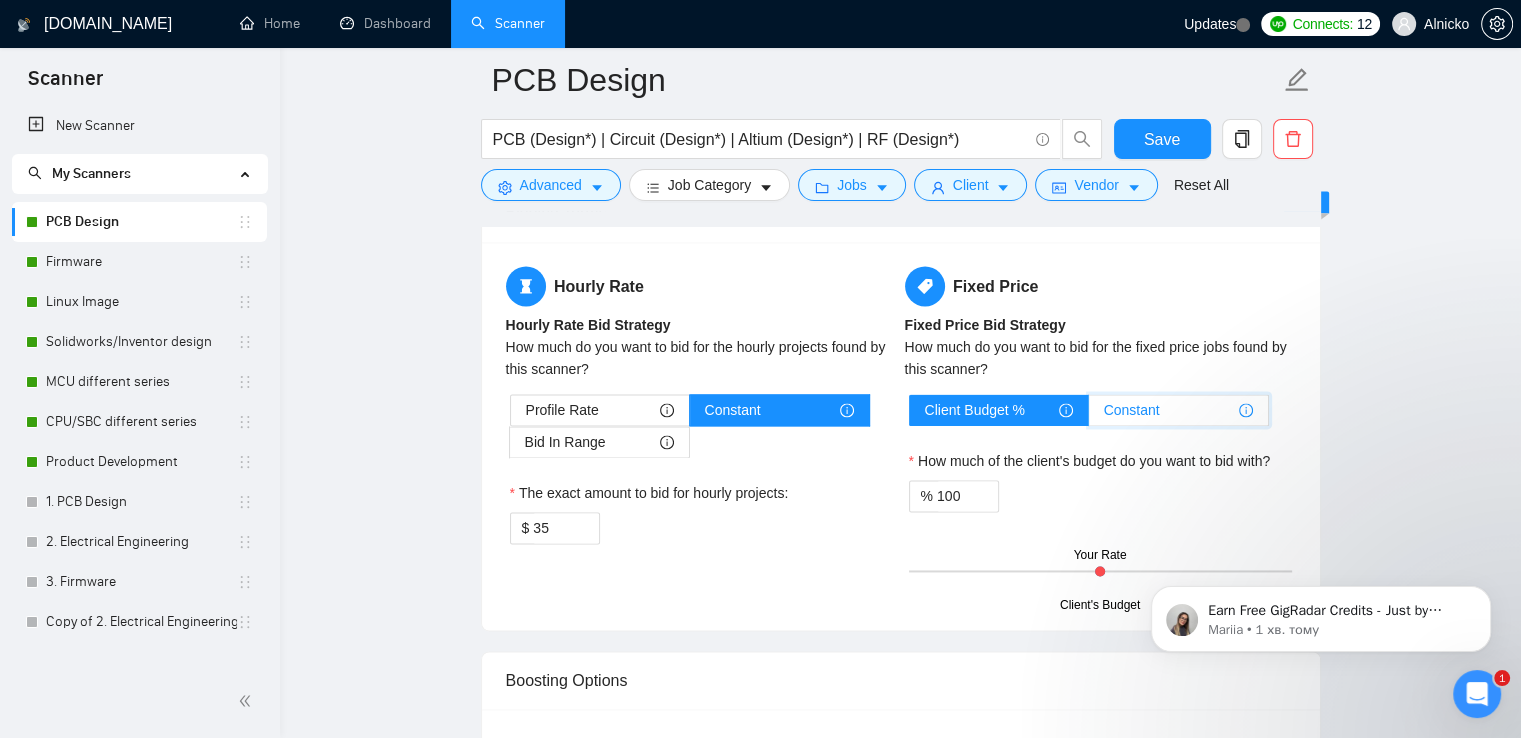 click on "Constant" at bounding box center [1089, 415] 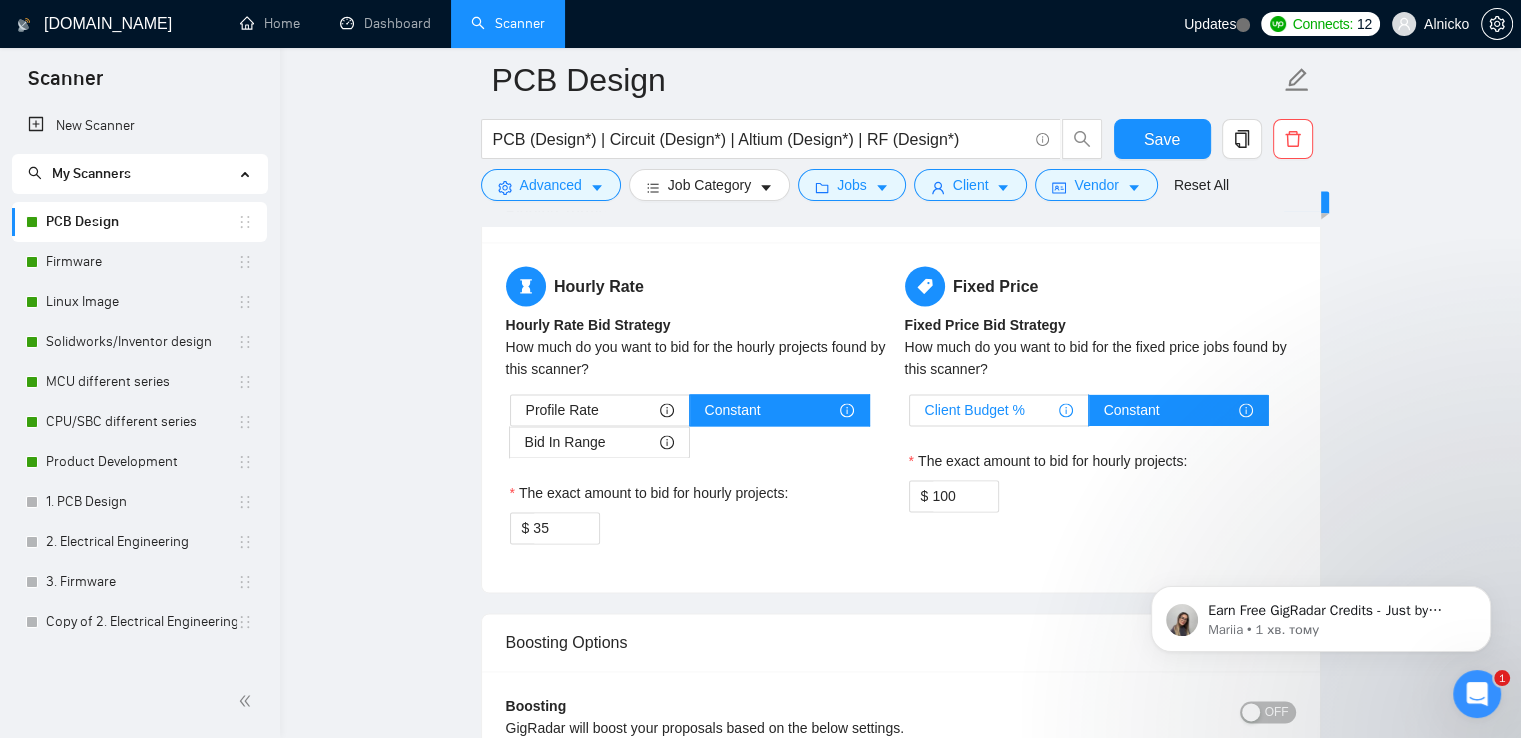 click on "Client Budget %" at bounding box center [975, 410] 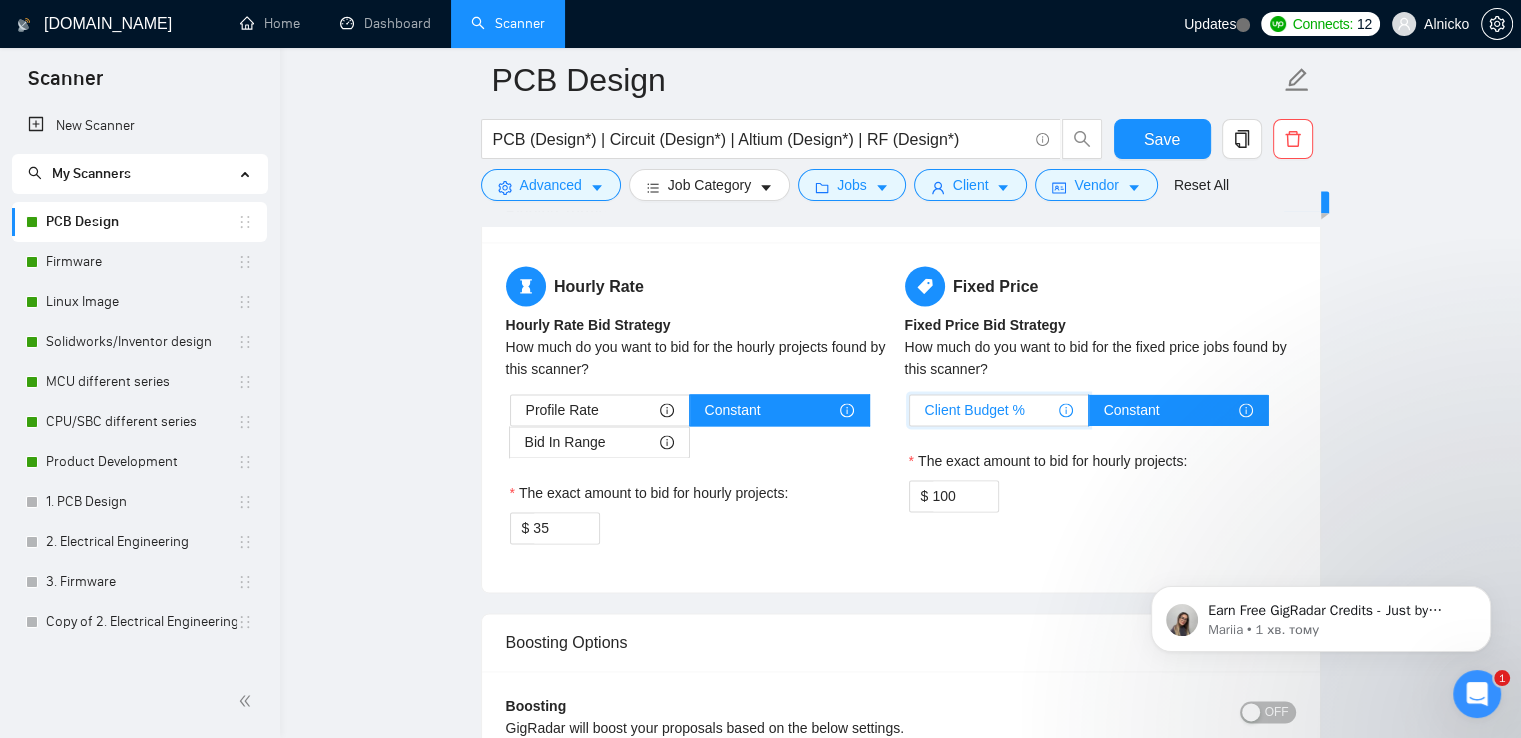 click on "Client Budget %" at bounding box center (910, 415) 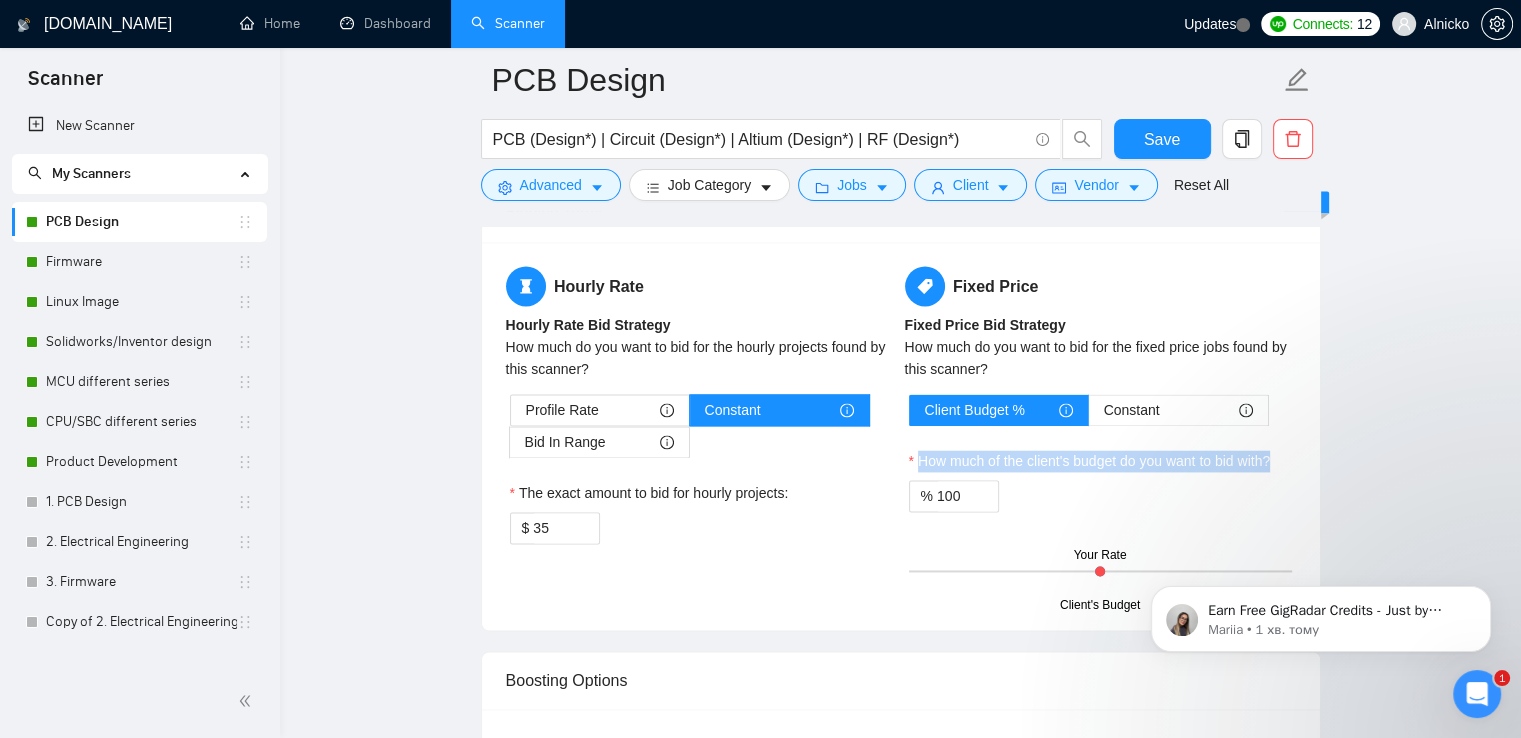 drag, startPoint x: 1284, startPoint y: 460, endPoint x: 923, endPoint y: 462, distance: 361.00555 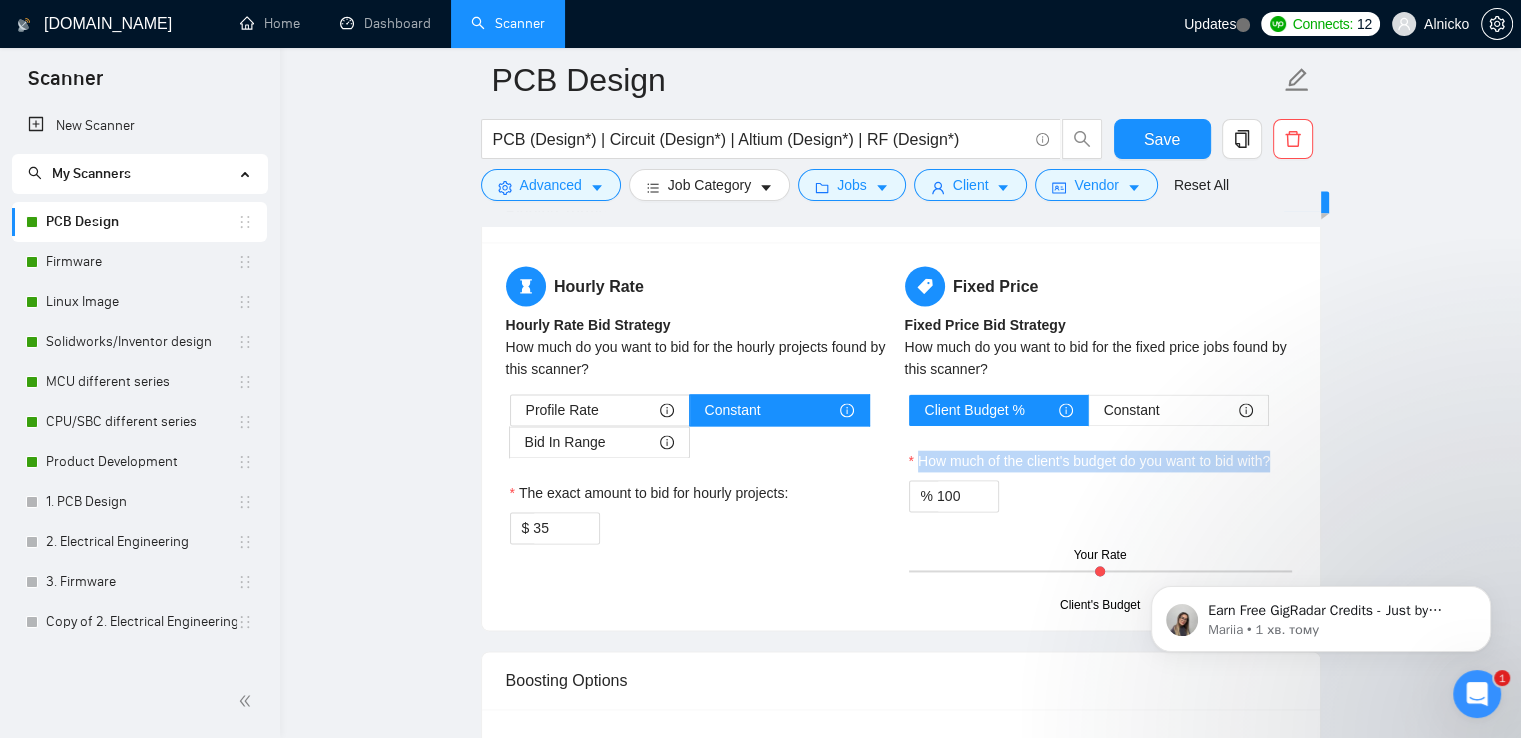 click at bounding box center (923, 467) 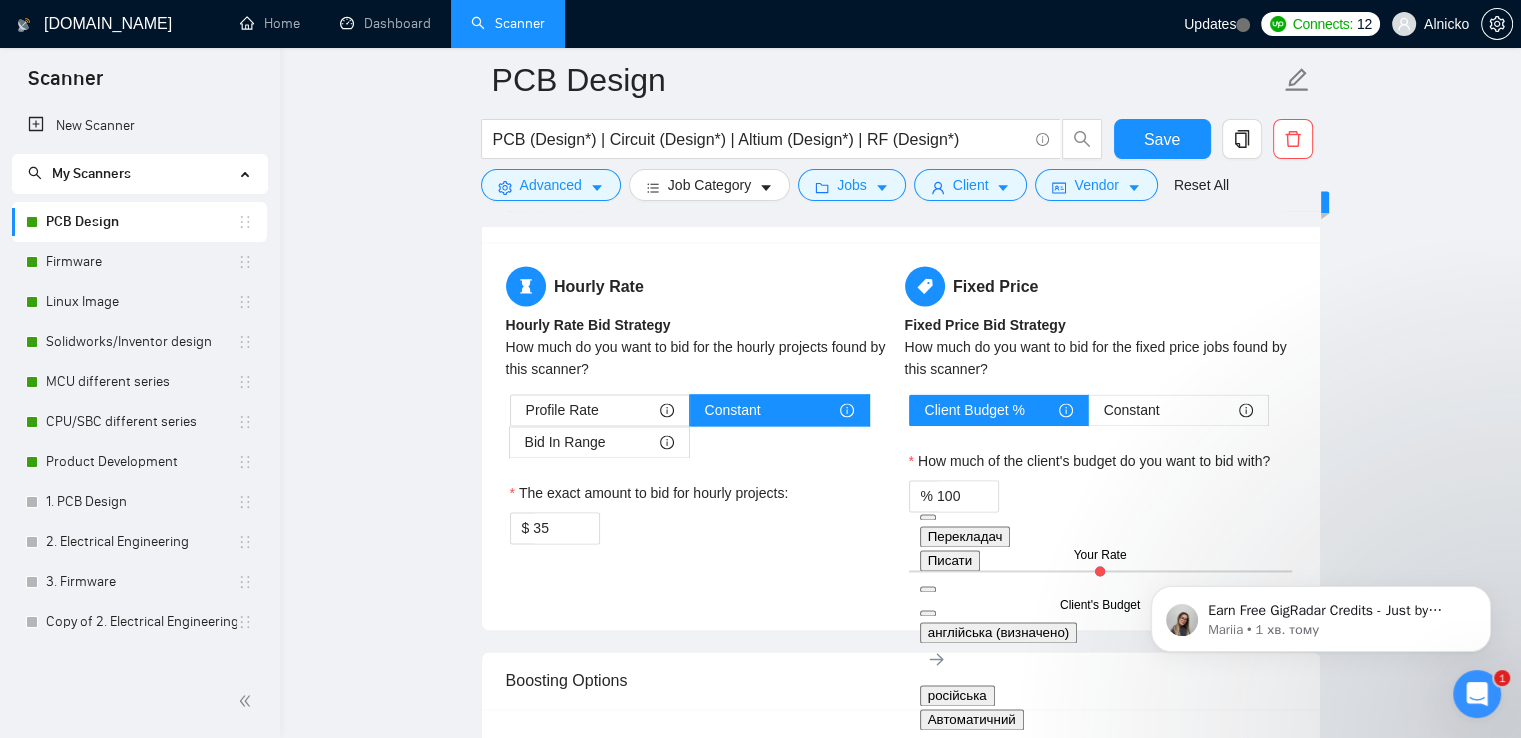 click on "PCB Design PCB (Design*) | Circuit (Design*) | Altium (Design*) | RF (Design*) Save Advanced   Job Category   Jobs   Client   Vendor   Reset All Preview Results Insights NEW Alerts Auto Bidder Auto Bidding Enabled Auto Bidding Enabled: ON Auto Bidder Schedule Auto Bidding Type: Automated (recommended) Semi-automated Auto Bidding Schedule: 24/7 Custom Custom Auto Bidder Schedule Repeat every week [DATE] [DATE] [DATE] [DATE] [DATE] [DATE] [DATE] Active Hours ( [GEOGRAPHIC_DATA]/[GEOGRAPHIC_DATA] ): From: To: ( 24  hours) [GEOGRAPHIC_DATA]/[GEOGRAPHIC_DATA] Auto Bidding Type Select your bidding algorithm: Choose the algorithm for you bidding. The price per proposal does not include your connects expenditure. Template Bidder Works great for narrow segments and short cover letters that don't change. 0.50  credits / proposal Sardor AI 🤖 Personalise your cover letter with ai [placeholders] 1.00  credits / proposal Experimental Laziza AI  👑   NEW   Learn more 2.00  credits / proposal 36.97 credits savings Team & Freelancer Select team: Alnicko Lab" at bounding box center (900, 73) 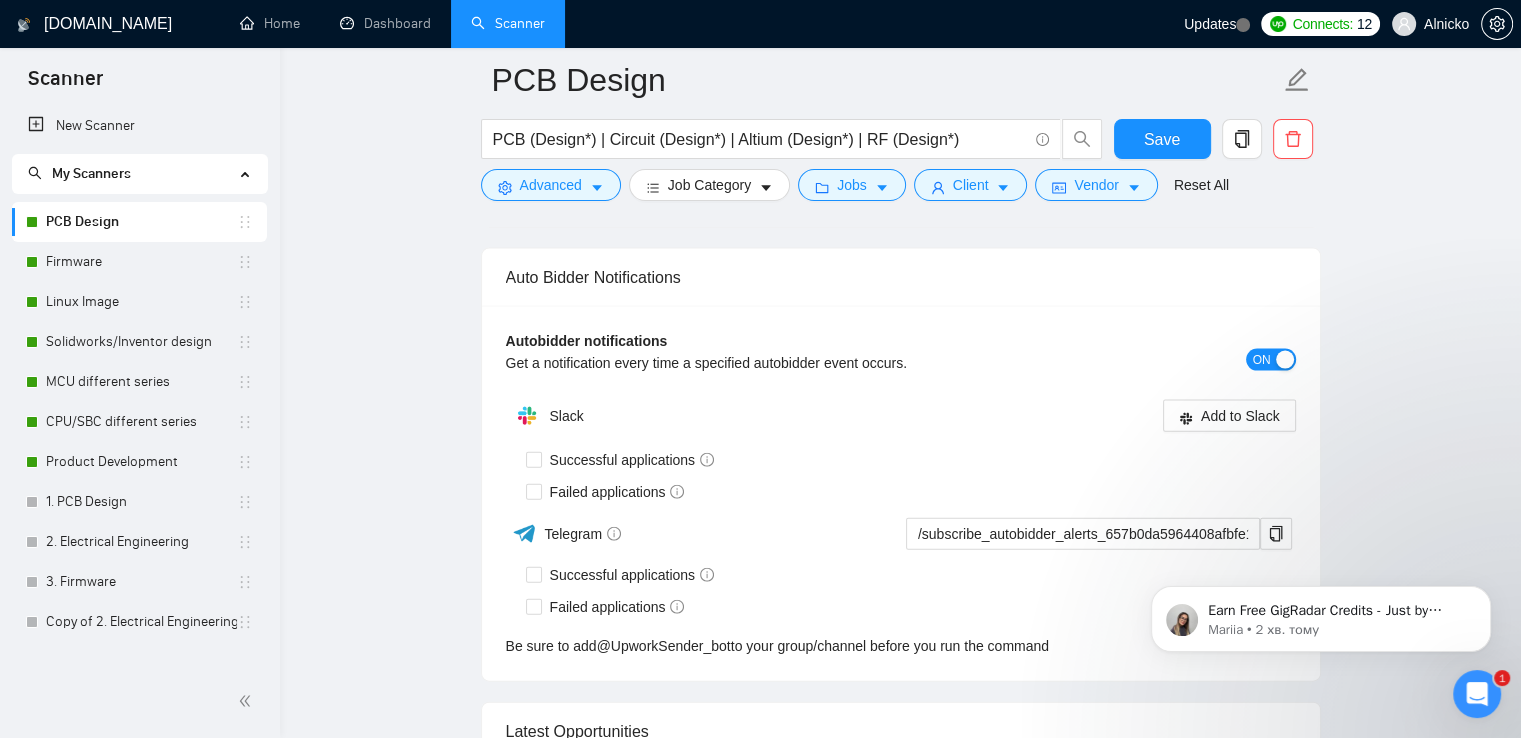 scroll, scrollTop: 4300, scrollLeft: 0, axis: vertical 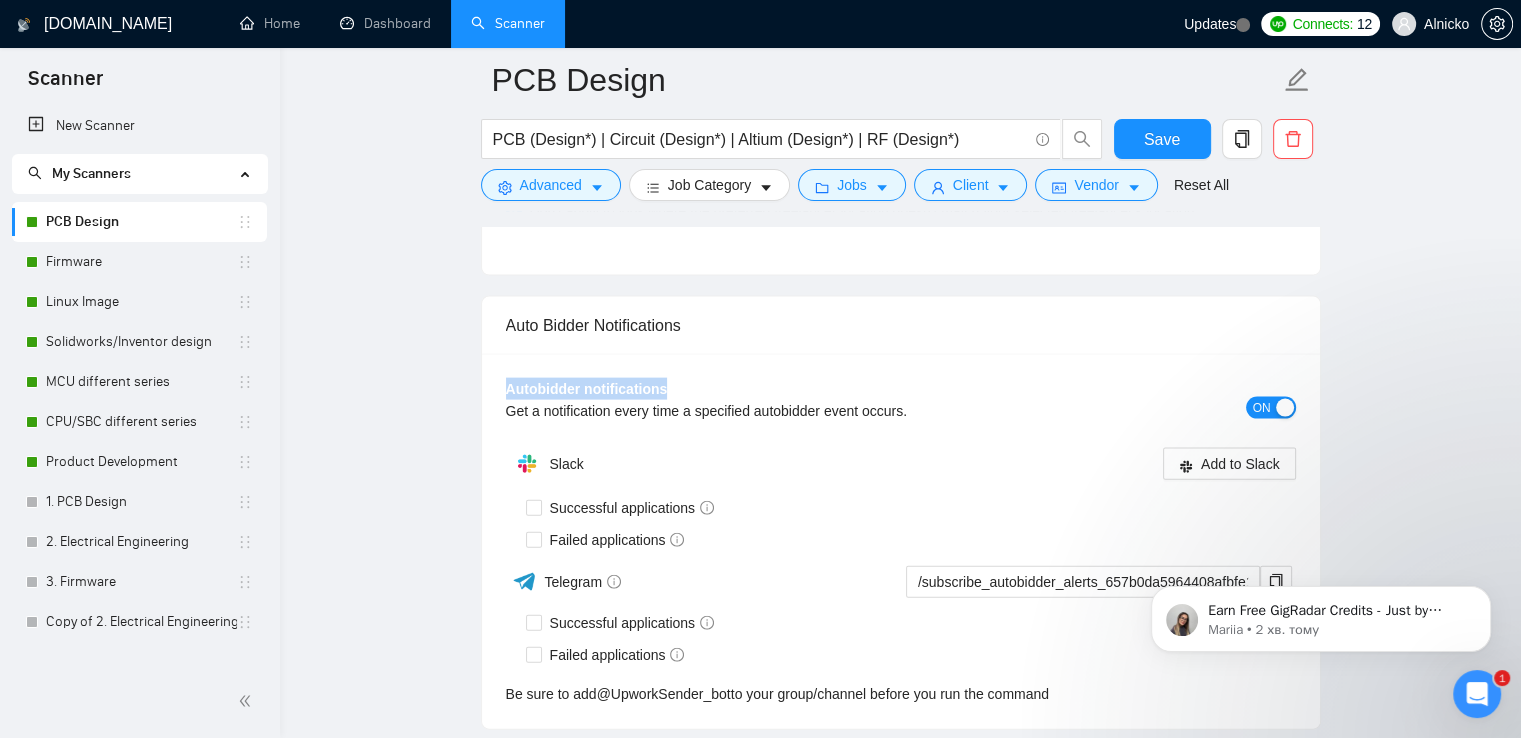 drag, startPoint x: 705, startPoint y: 384, endPoint x: 506, endPoint y: 386, distance: 199.01006 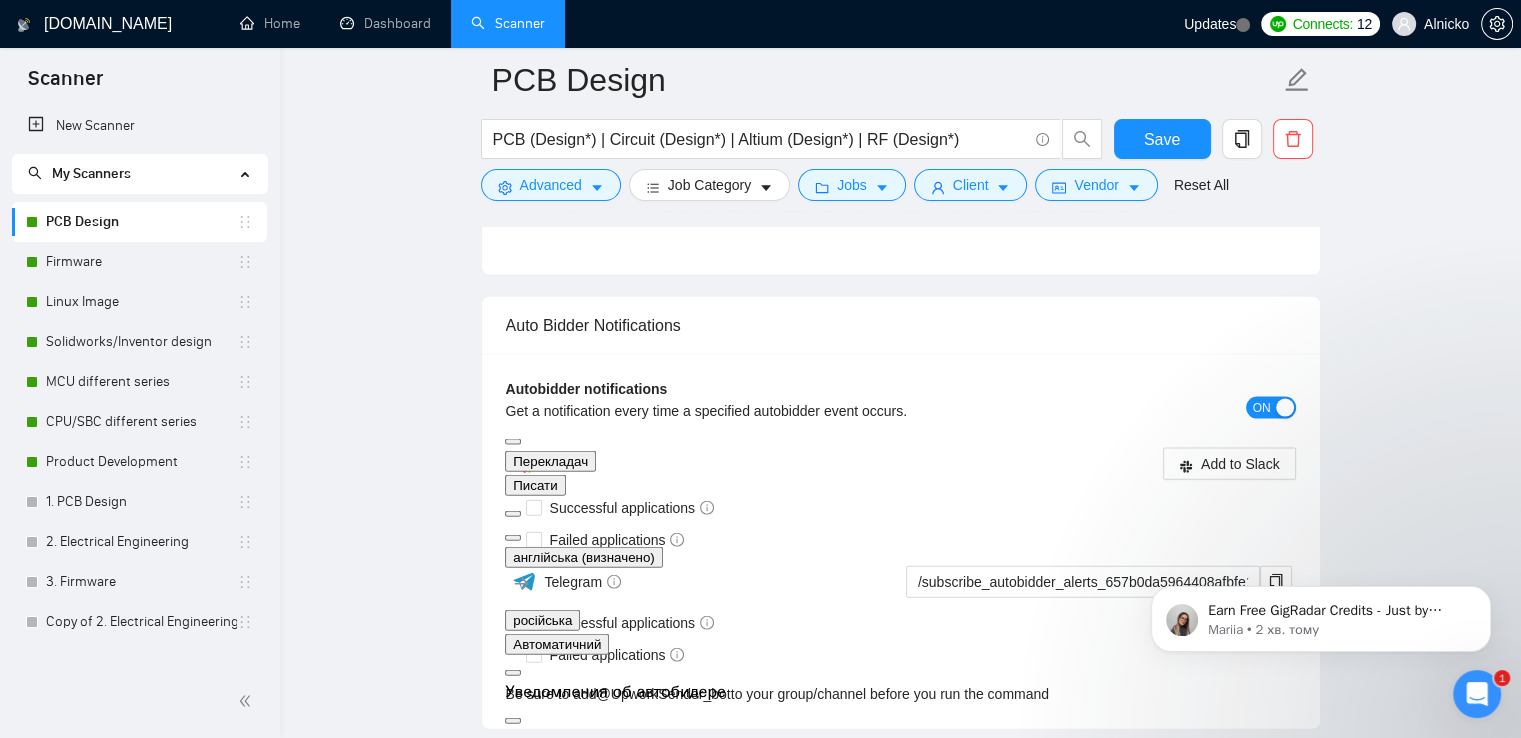 click on "PCB Design PCB (Design*) | Circuit (Design*) | Altium (Design*) | RF (Design*) Save Advanced   Job Category   Jobs   Client   Vendor   Reset All Preview Results Insights NEW Alerts Auto Bidder Auto Bidding Enabled Auto Bidding Enabled: ON Auto Bidder Schedule Auto Bidding Type: Automated (recommended) Semi-automated Auto Bidding Schedule: 24/7 Custom Custom Auto Bidder Schedule Repeat every week [DATE] [DATE] [DATE] [DATE] [DATE] [DATE] [DATE] Active Hours ( [GEOGRAPHIC_DATA]/[GEOGRAPHIC_DATA] ): From: To: ( 24  hours) [GEOGRAPHIC_DATA]/[GEOGRAPHIC_DATA] Auto Bidding Type Select your bidding algorithm: Choose the algorithm for you bidding. The price per proposal does not include your connects expenditure. Template Bidder Works great for narrow segments and short cover letters that don't change. 0.50  credits / proposal Sardor AI 🤖 Personalise your cover letter with ai [placeholders] 1.00  credits / proposal Experimental Laziza AI  👑   NEW   Learn more 2.00  credits / proposal 36.97 credits savings Team & Freelancer Select team: Alnicko Lab" at bounding box center [900, -1427] 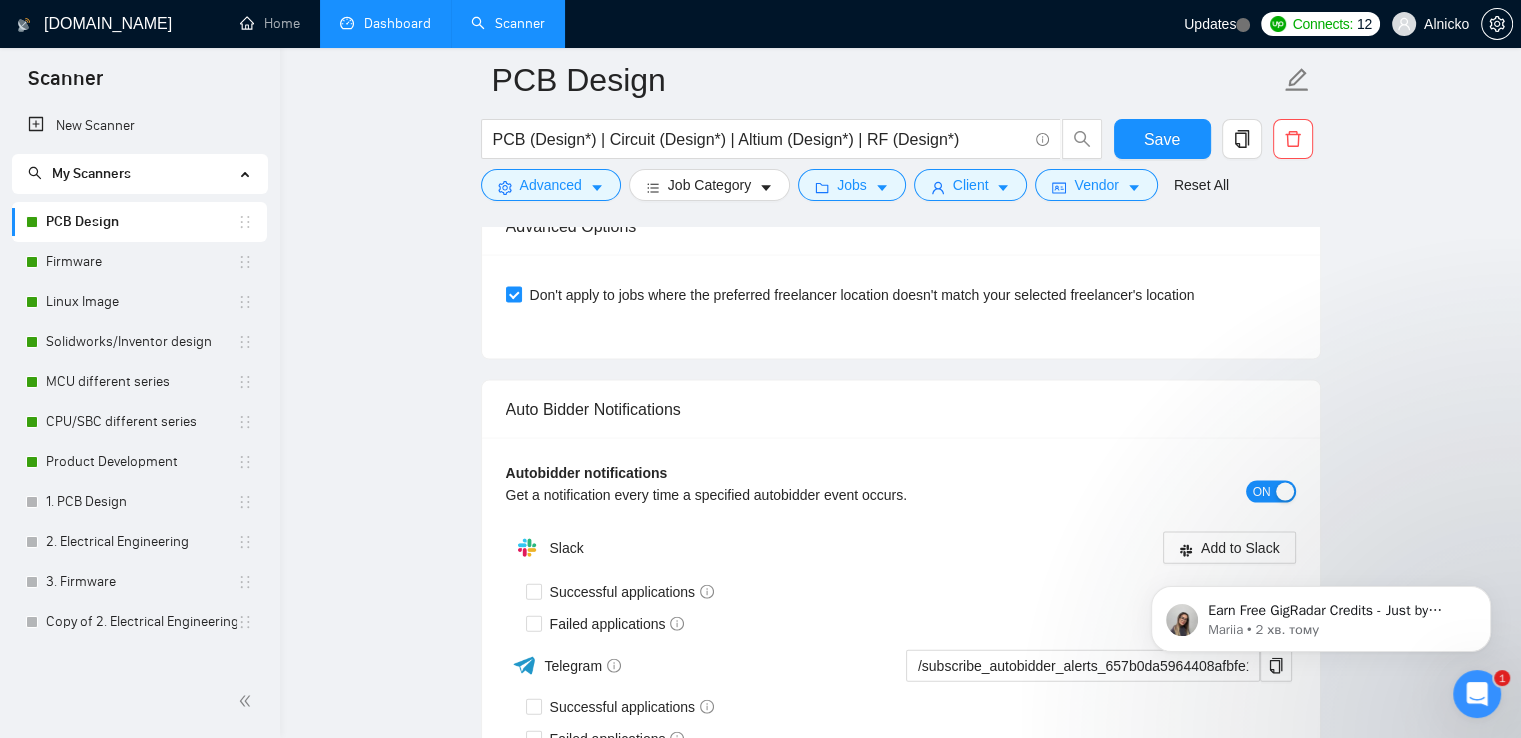 scroll, scrollTop: 4176, scrollLeft: 0, axis: vertical 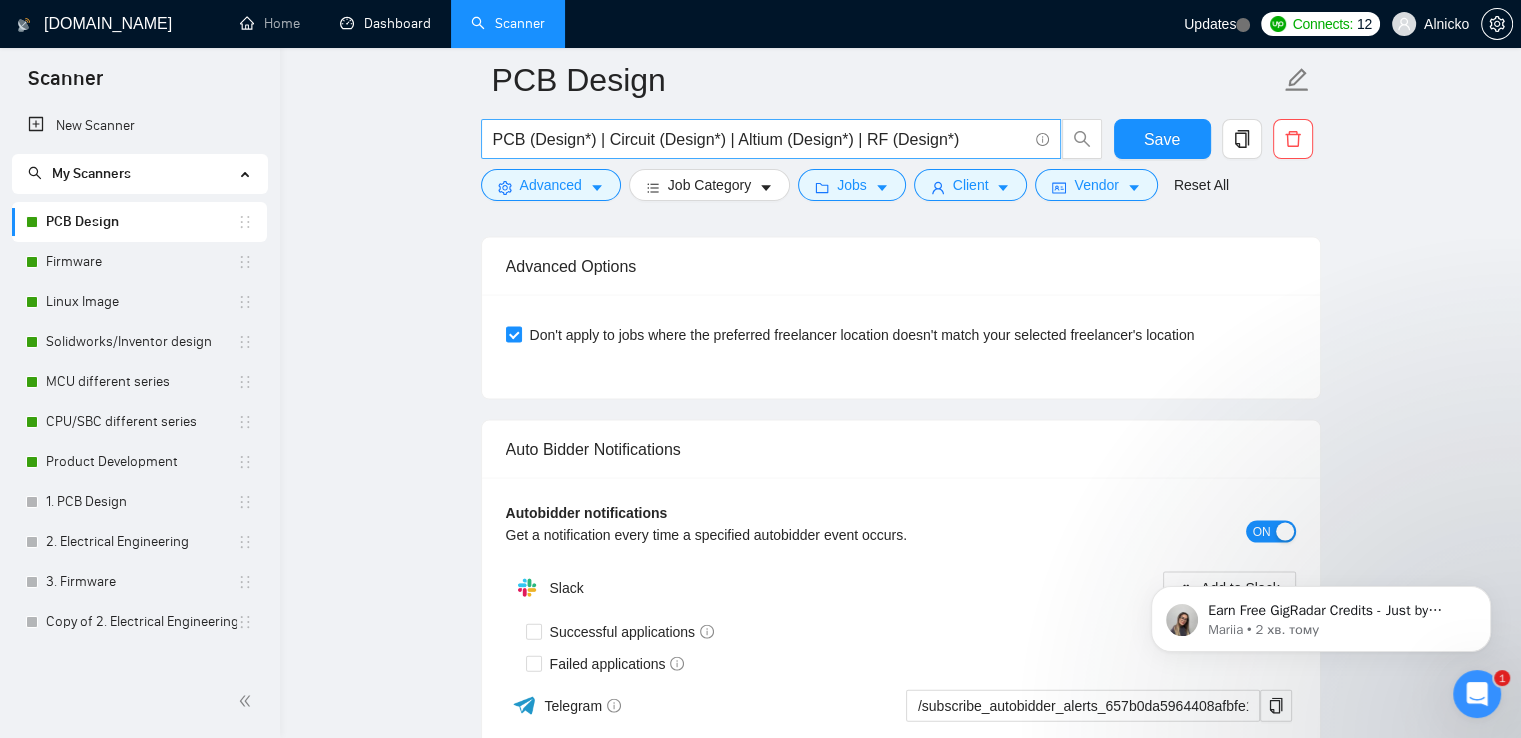 click on "Dashboard" at bounding box center [385, 23] 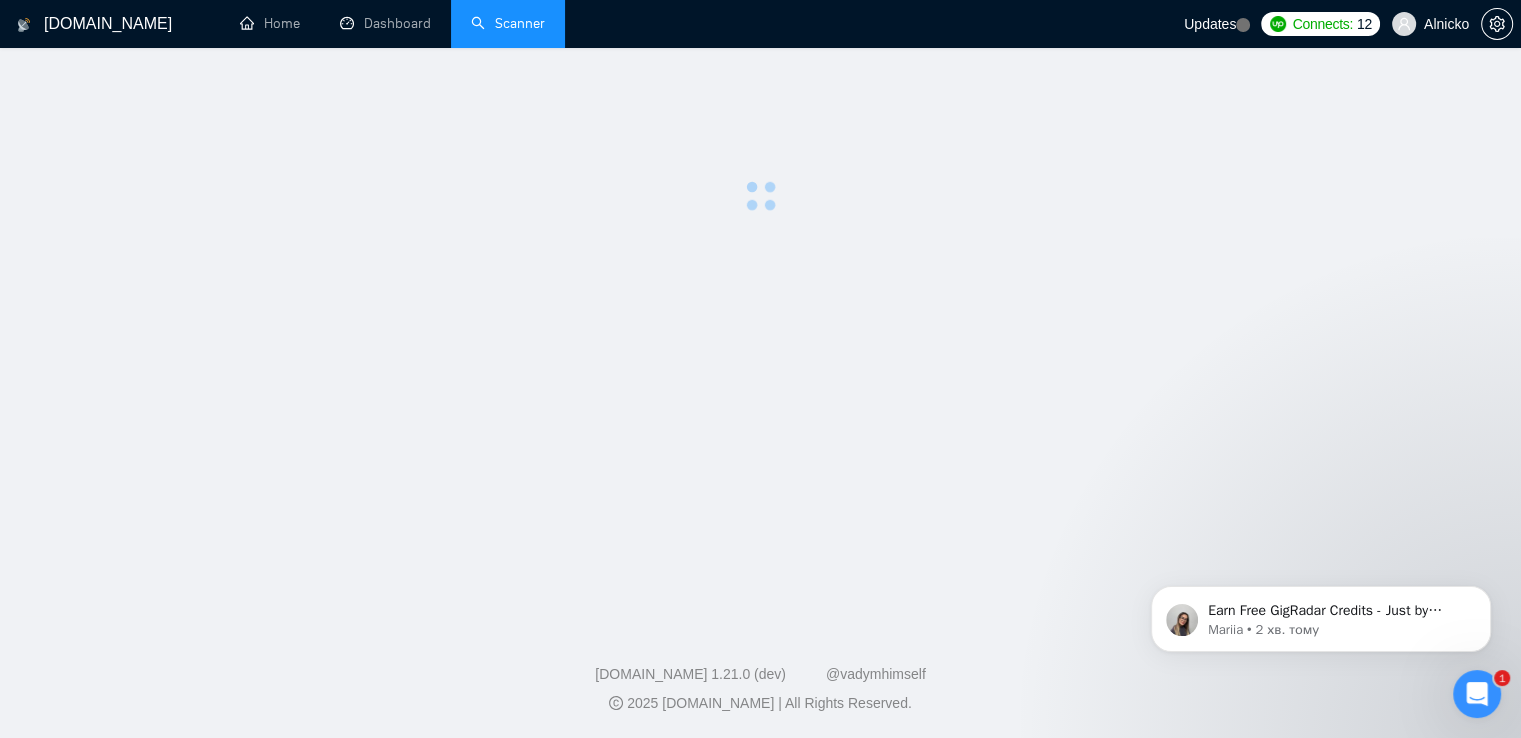 scroll, scrollTop: 0, scrollLeft: 0, axis: both 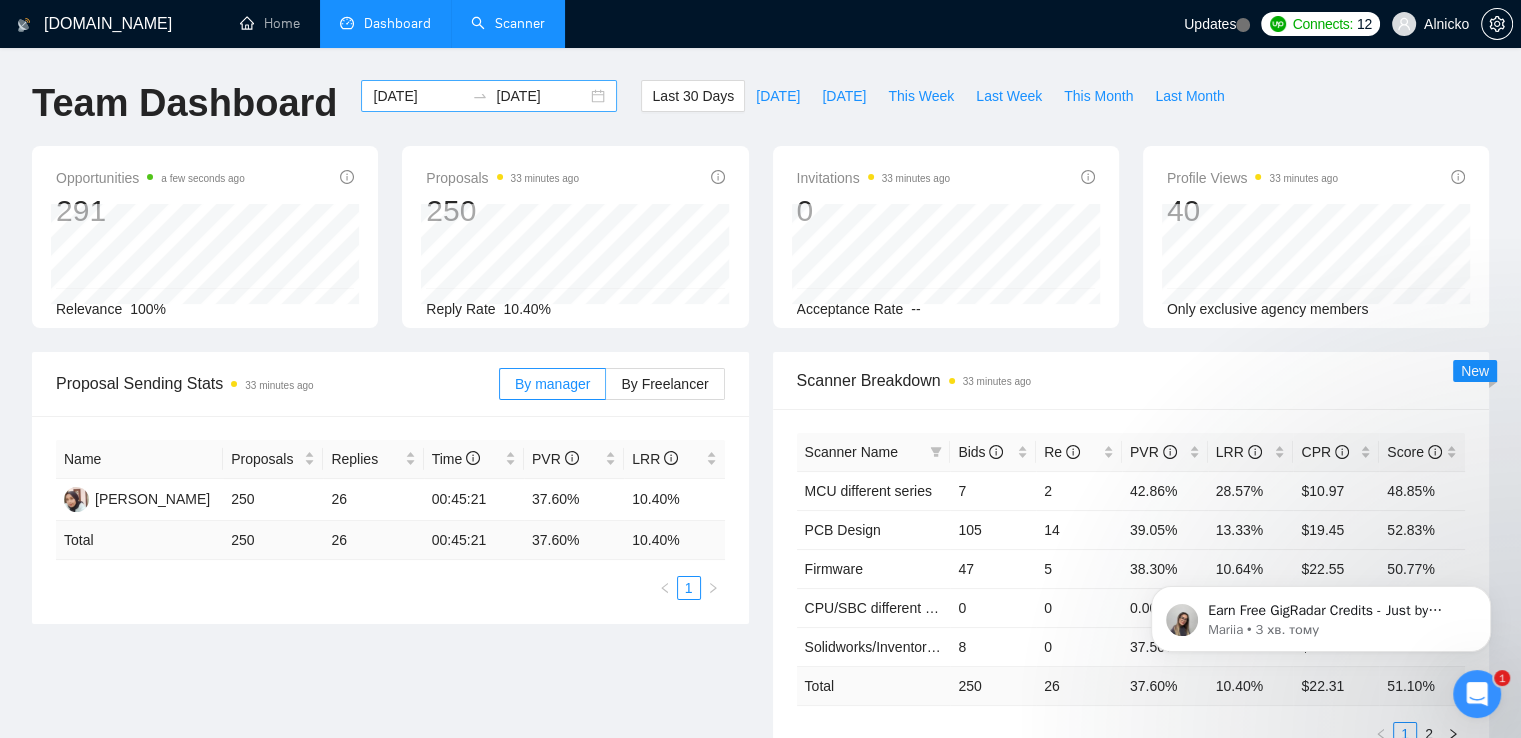click on "[DATE] [DATE]" at bounding box center (489, 96) 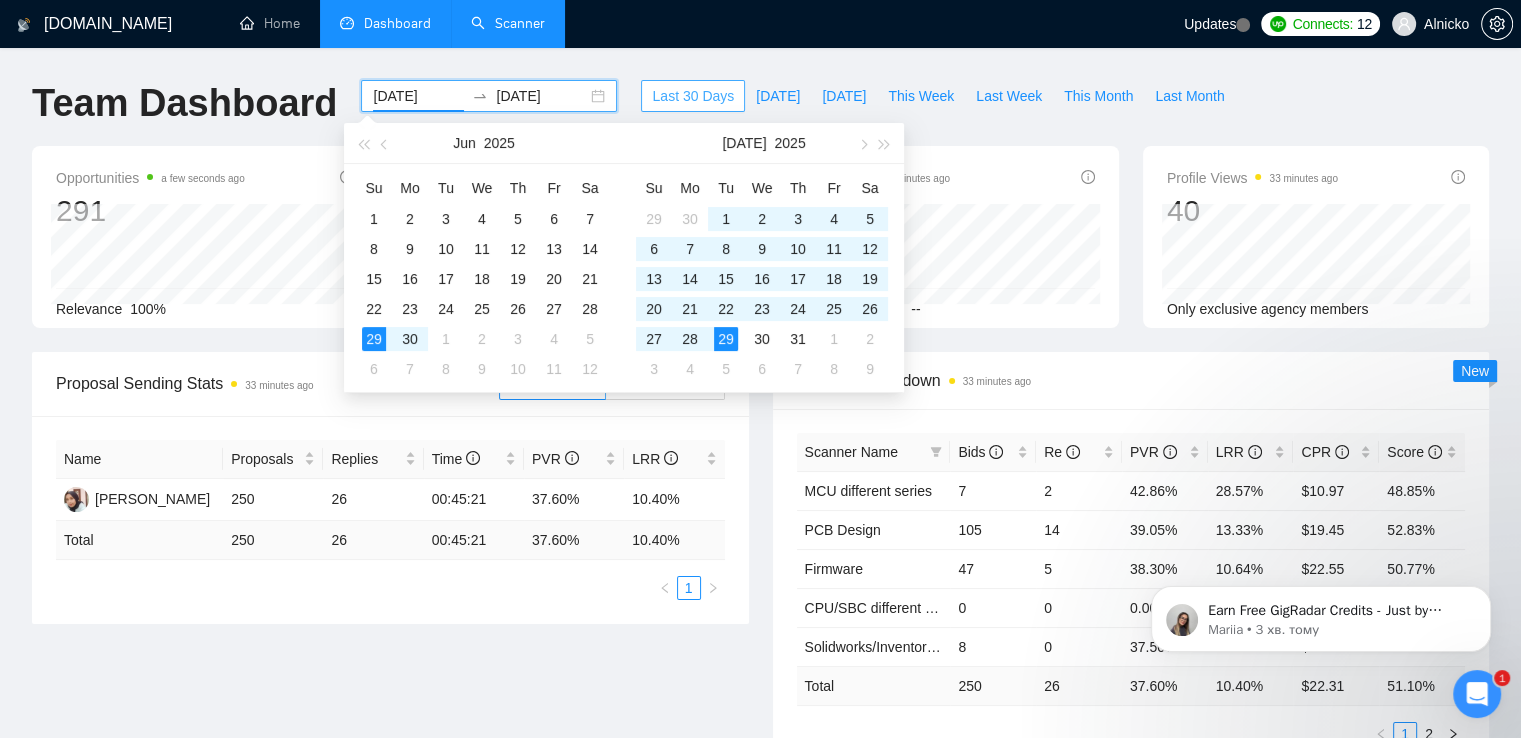 click on "Last 30 Days" at bounding box center [693, 96] 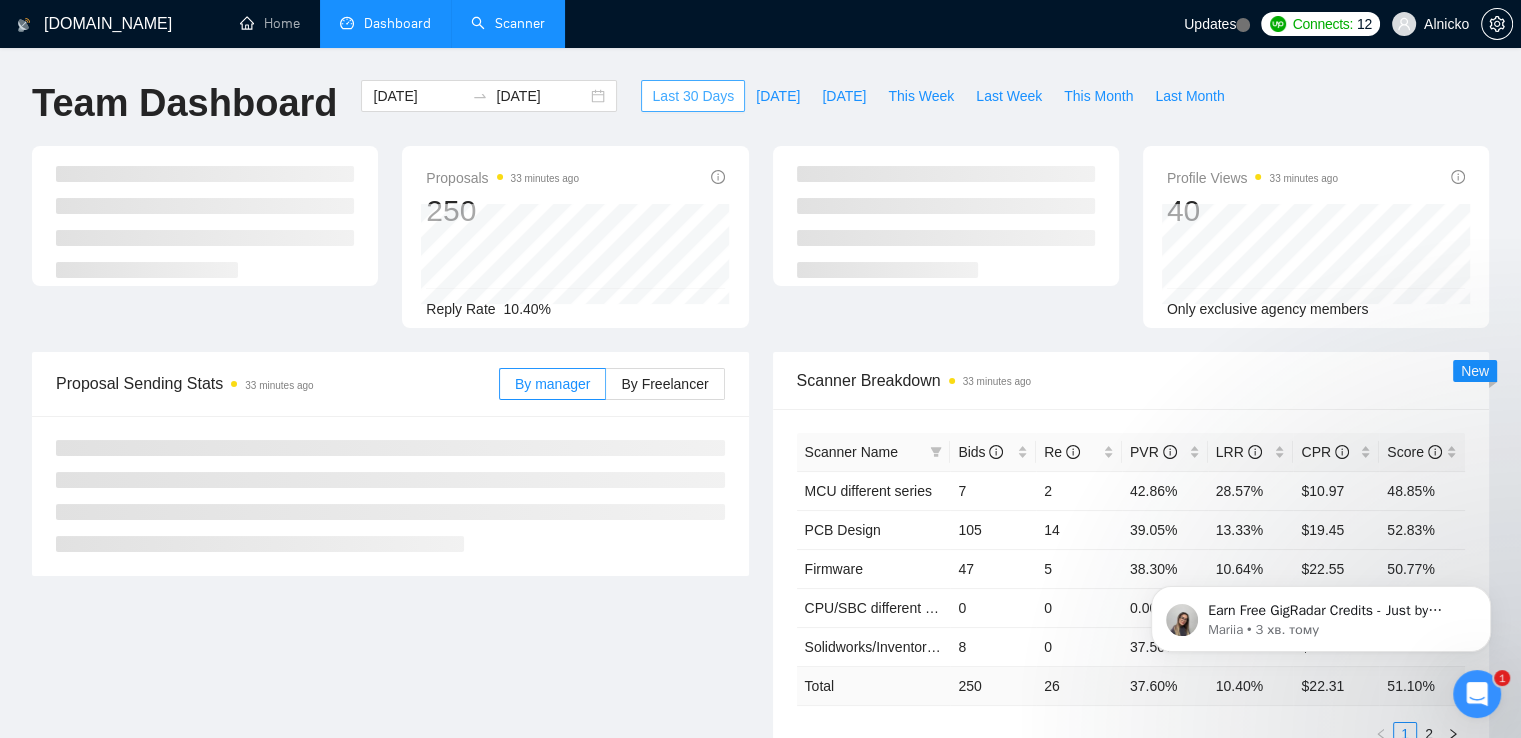 click on "Last 30 Days" at bounding box center (693, 96) 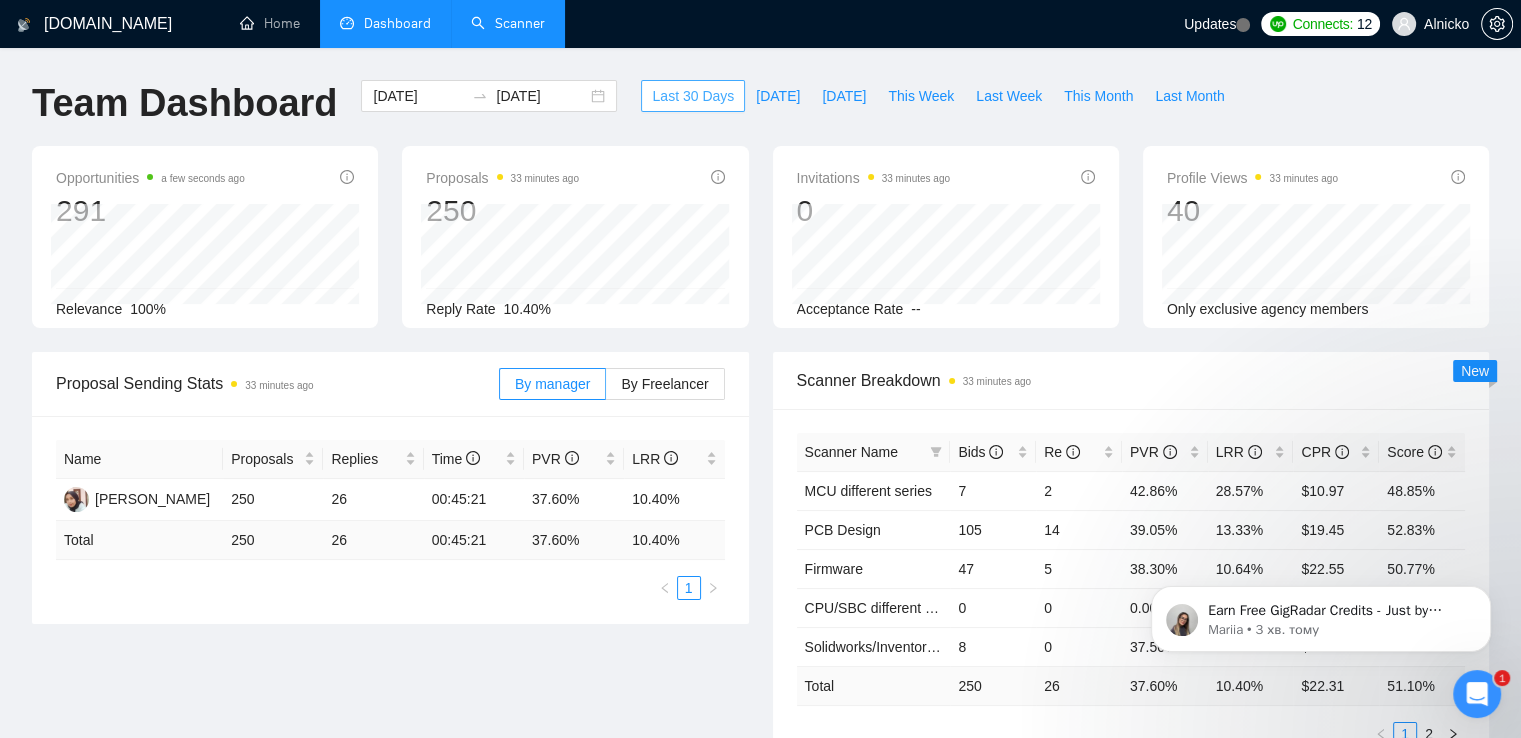 click on "Last 30 Days" at bounding box center [693, 96] 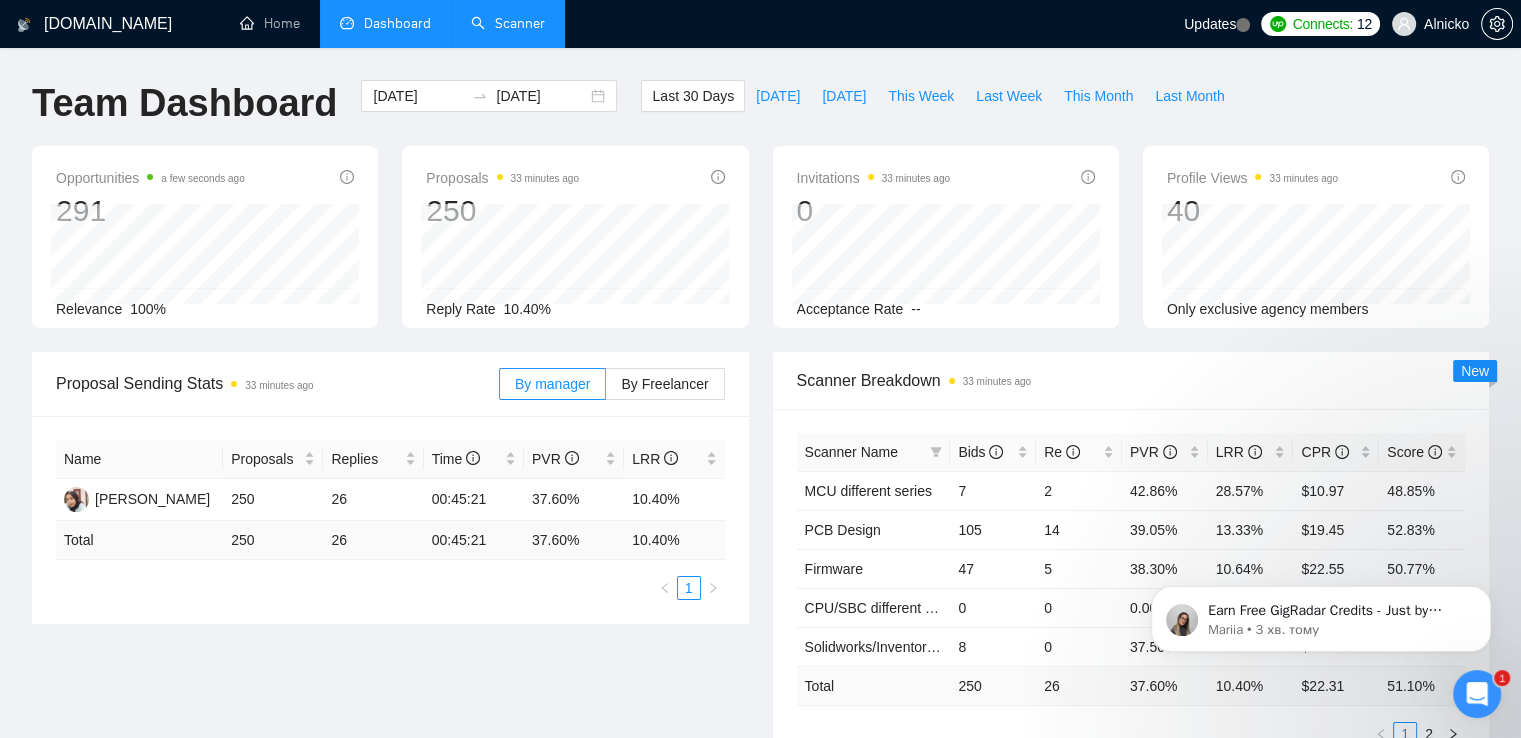 click on "[DOMAIN_NAME] Home Dashboard Scanner Updates
Connects: 12 Alnicko Team Dashboard [DATE] [DATE] Last 30 Days [DATE] [DATE] This Week Last Week This Month Last Month Opportunities a few seconds ago 291   Relevance 100% Proposals 33 minutes ago 250   Reply Rate 10.40% Invitations 33 minutes ago 0   Acceptance Rate -- Profile Views 33 minutes ago 40   Only exclusive agency members Proposal Sending Stats 33 minutes ago By manager By Freelancer Name Proposals Replies Time   PVR   LRR   [PERSON_NAME] 250 26 00:45:21 37.60% 10.40% Total 250 26 00:45:21 37.60 % 10.40 % 1 Scanner Breakdown 33 minutes ago Scanner Name Bids   Re   PVR   LRR   CPR   Score   MCU different series 7 2 42.86% 28.57% $10.97 48.85% PCB Design 105 14 39.05% 13.33% $19.45 52.83% Firmware 47 5 38.30% 10.64% $22.55 50.77% CPU/SBC different series 0 0 0.00% 0.00% $0.00 0.00% Solidworks/Inventor design 8 0 37.50% 0.00% $0.00 0.00% Total 250 26 37.60 % 10.40 % $ 22.31 51.10 % 1 2 New Date" at bounding box center [760, 792] 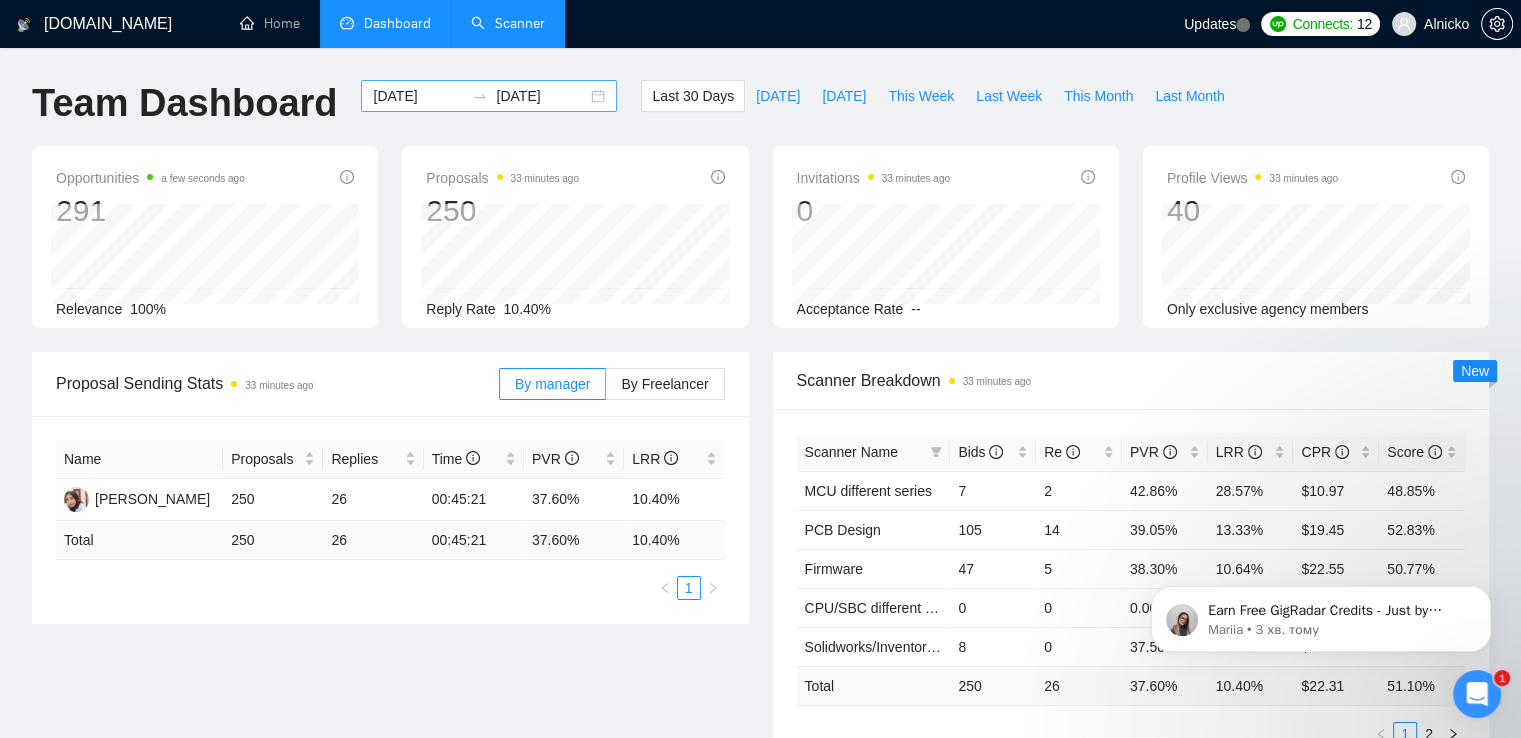 click on "[DATE] [DATE]" at bounding box center [489, 96] 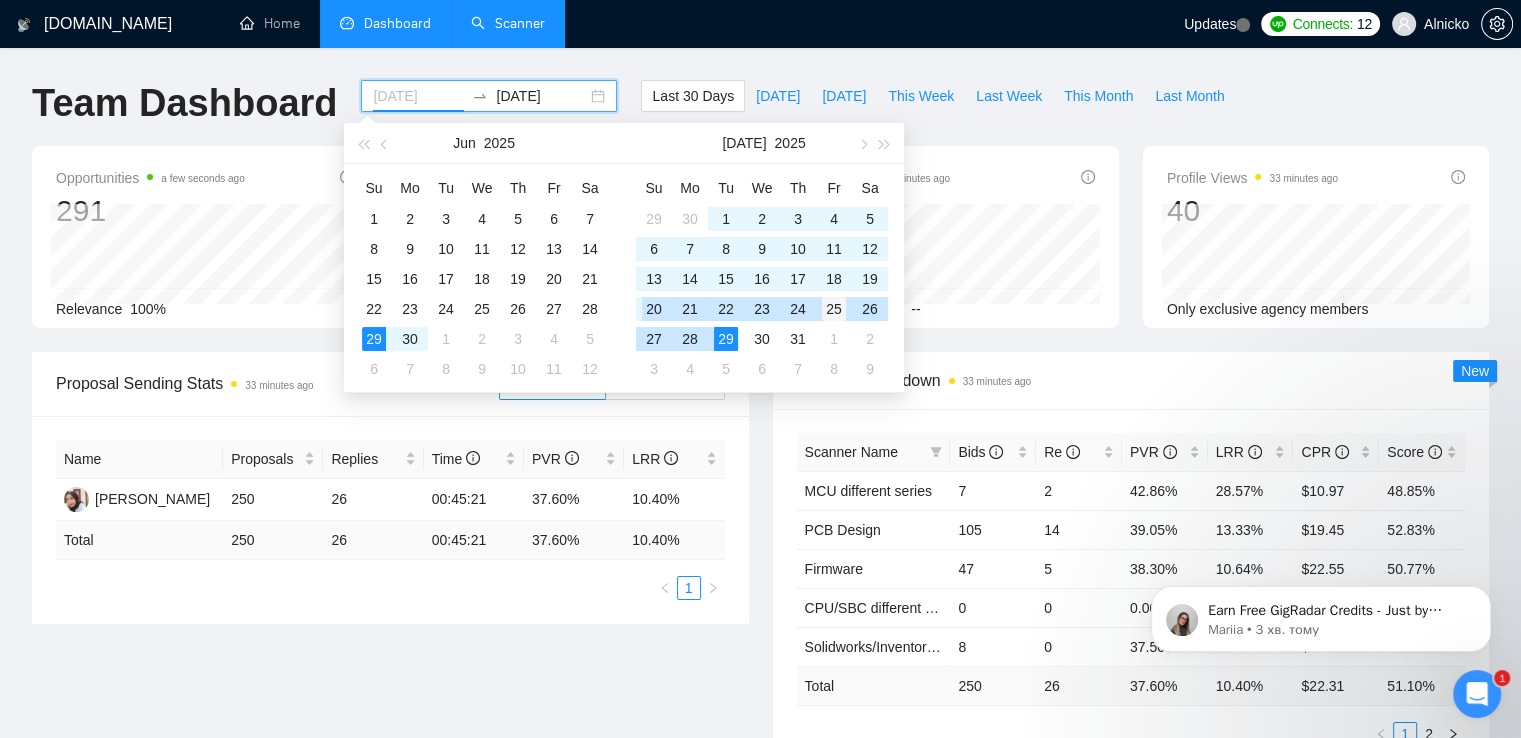 type on "[DATE]" 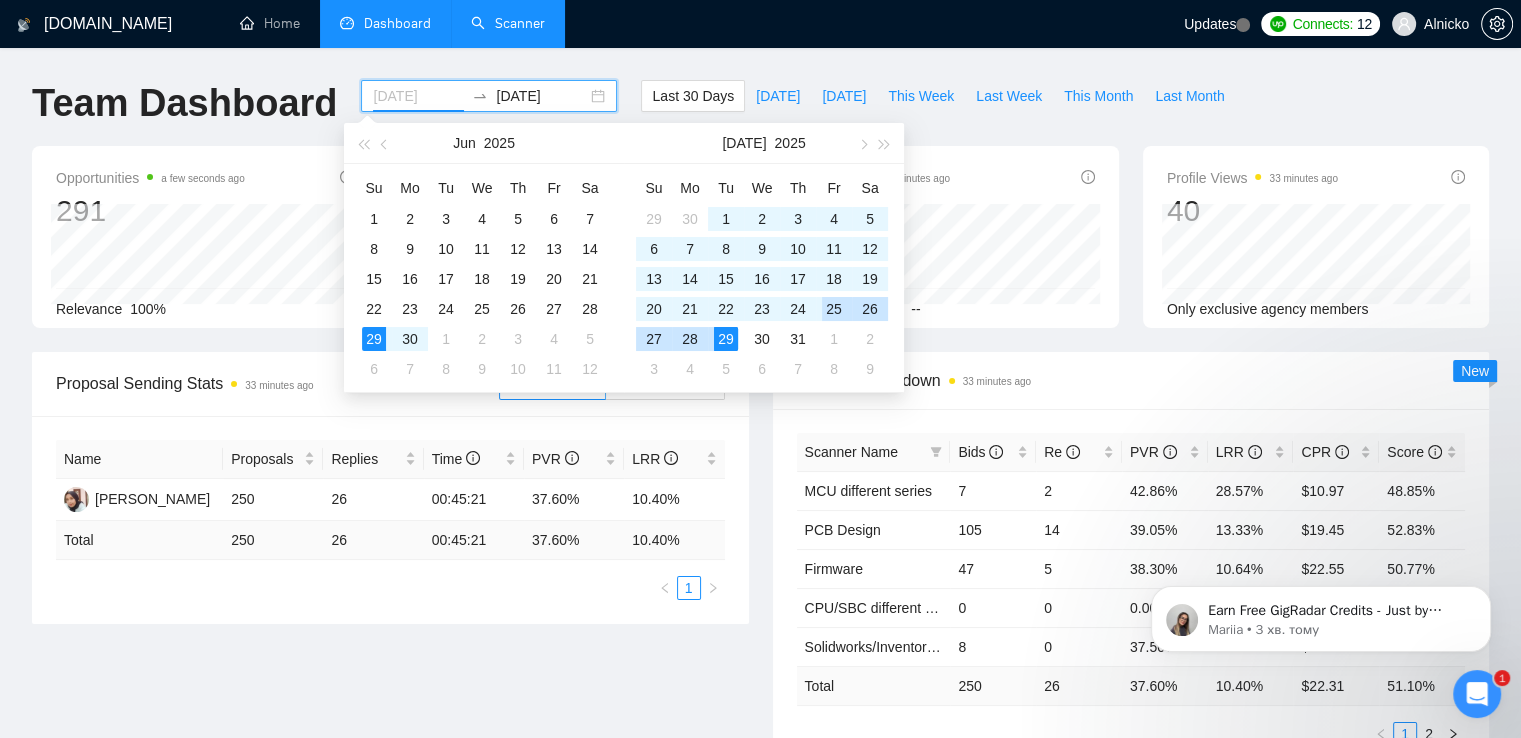 click on "25" at bounding box center (834, 309) 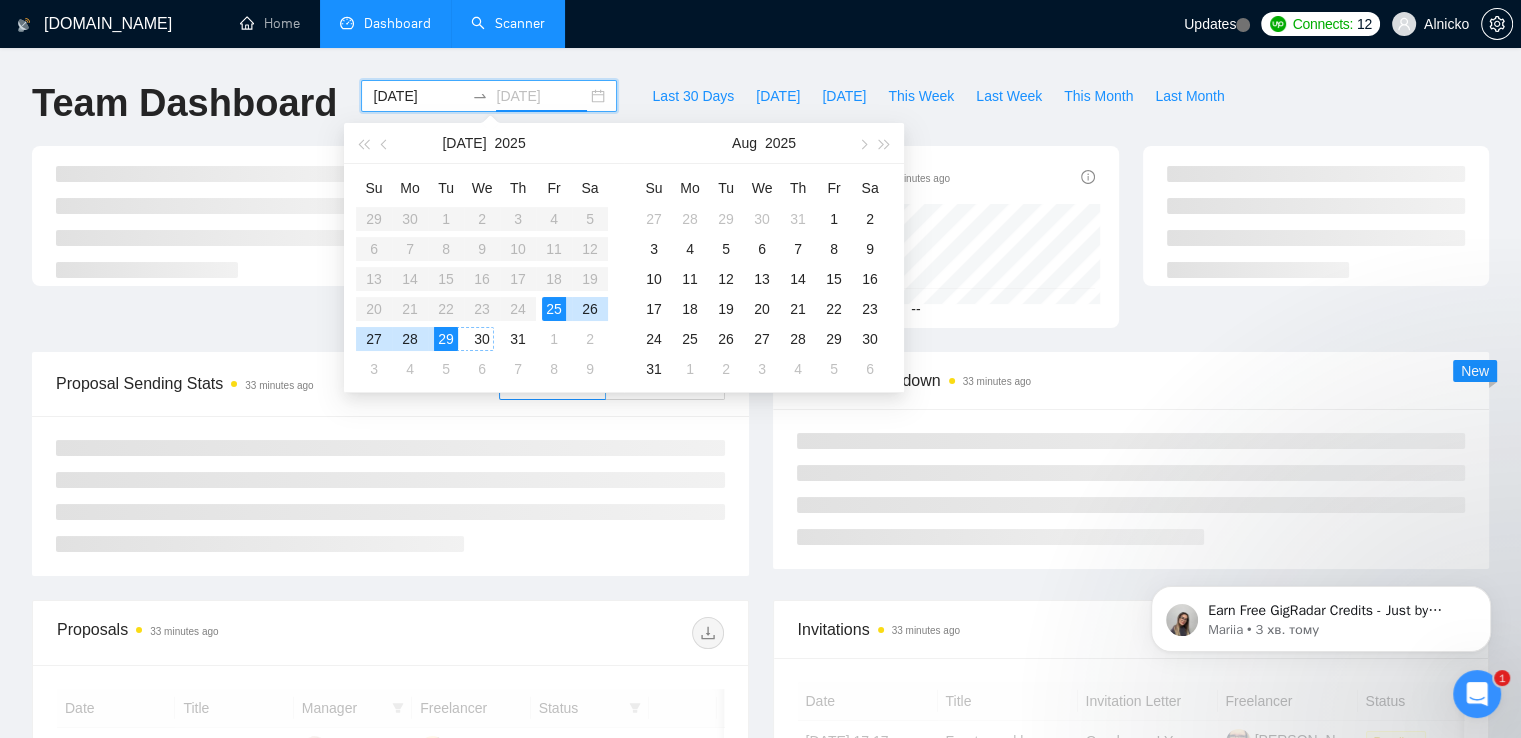 type on "[DATE]" 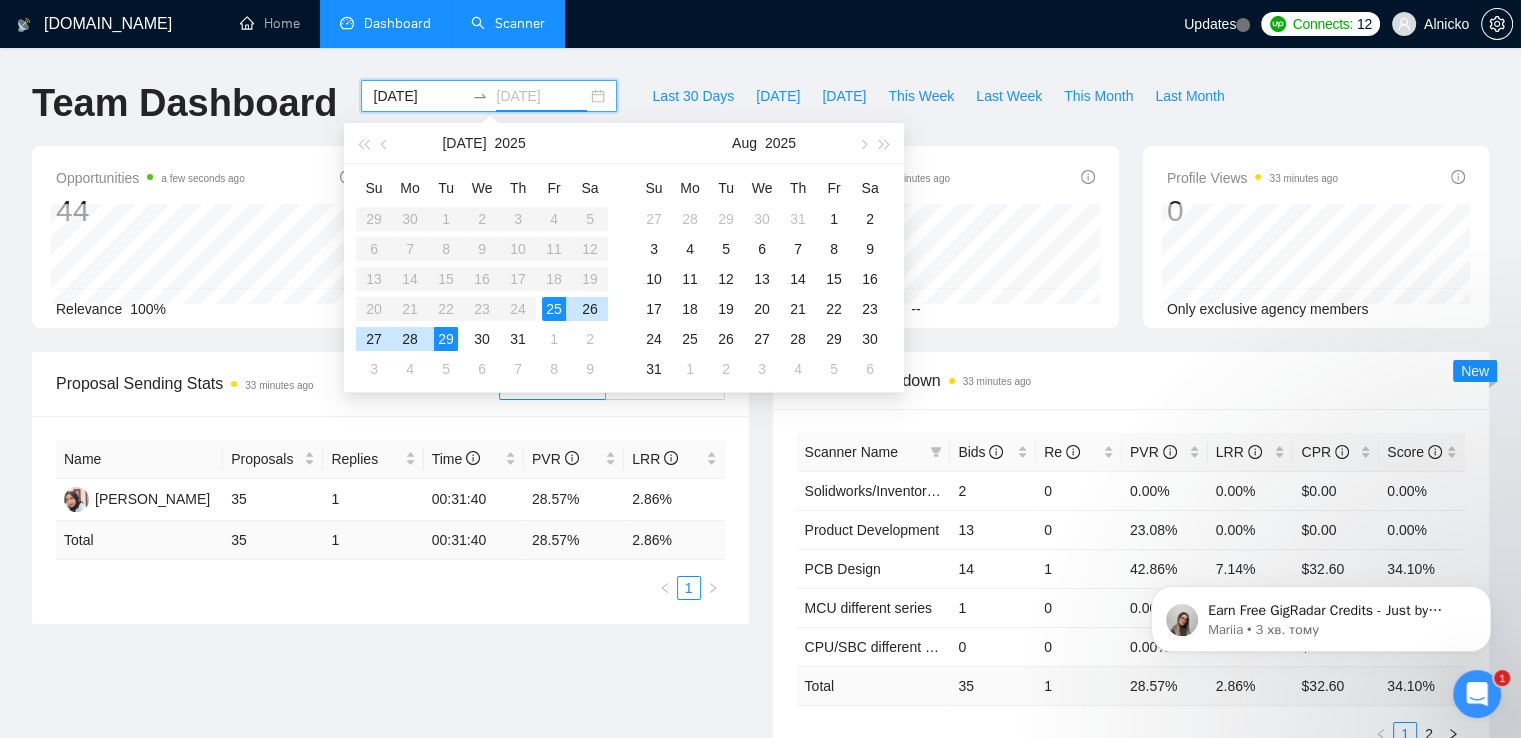 click on "29" at bounding box center (446, 339) 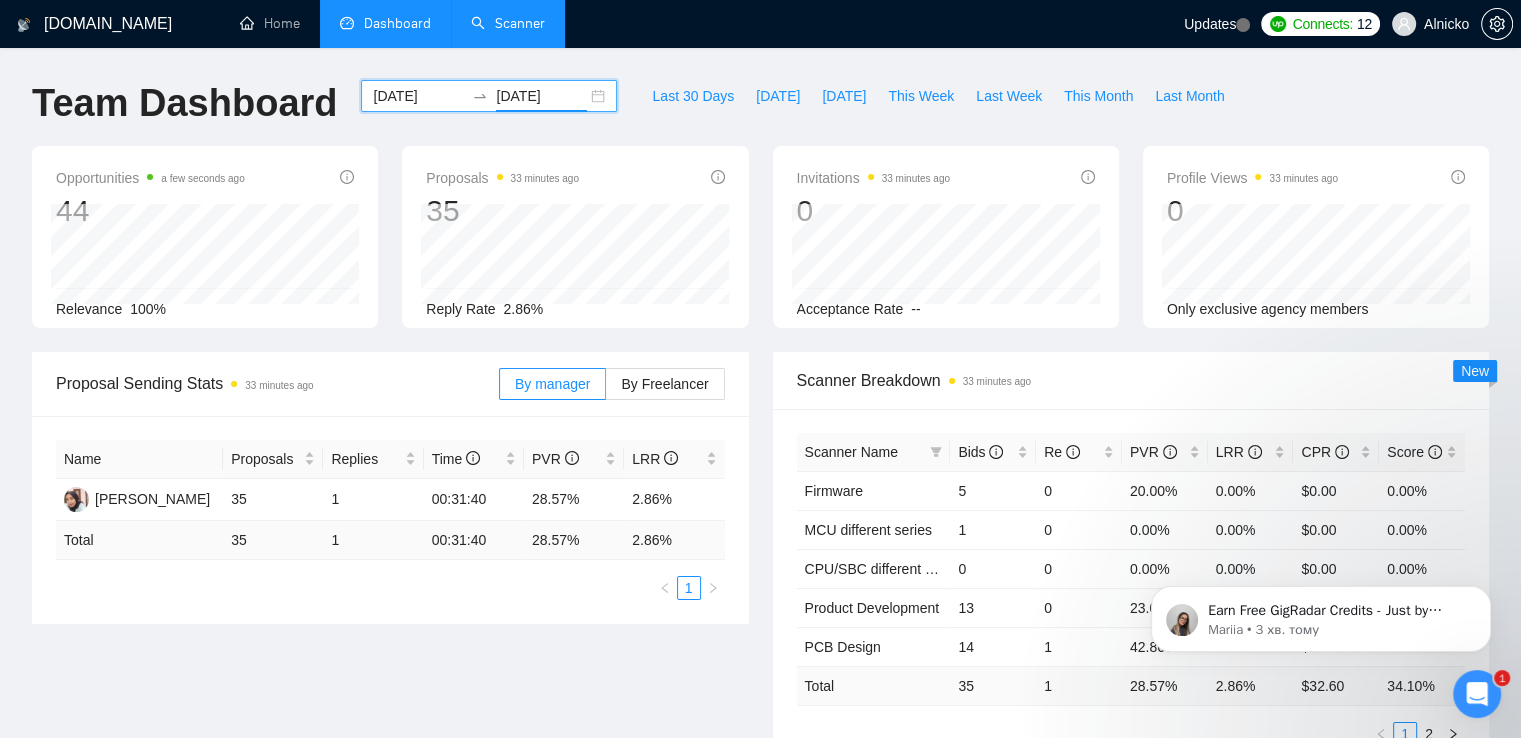 click on "[DOMAIN_NAME] Home Dashboard Scanner Updates
Connects: 12 Alnicko Team Dashboard [DATE] [DATE] Last 30 Days [DATE] [DATE] This Week Last Week This Month Last Month Opportunities a few seconds ago 44   Relevance 100% Proposals 33 minutes ago 35   Reply Rate 2.86% Invitations 33 minutes ago 0   Acceptance Rate -- Profile Views 33 minutes ago 0   Only exclusive agency members Proposal Sending Stats 33 minutes ago By manager By Freelancer Name Proposals Replies Time   PVR   LRR   [PERSON_NAME] 35 1 00:31:40 28.57% 2.86% Total 35 1 00:31:40 28.57 % 2.86 % 1 Scanner Breakdown 33 minutes ago Scanner Name Bids   Re   PVR   LRR   CPR   Score   Firmware 5 0 20.00% 0.00% $0.00 0.00% MCU different series 1 0 0.00% 0.00% $0.00 0.00% CPU/SBC different series 0 0 0.00% 0.00% $0.00 0.00% Product Development 13 0 23.08% 0.00% $0.00 0.00% PCB Design 14 1 42.86% 7.14% $32.60 34.10% Total 35 1 28.57 % 2.86 % $ 32.60 34.10 % 1 2 New Proposals 33 minutes ago Date Title 1" at bounding box center (760, 792) 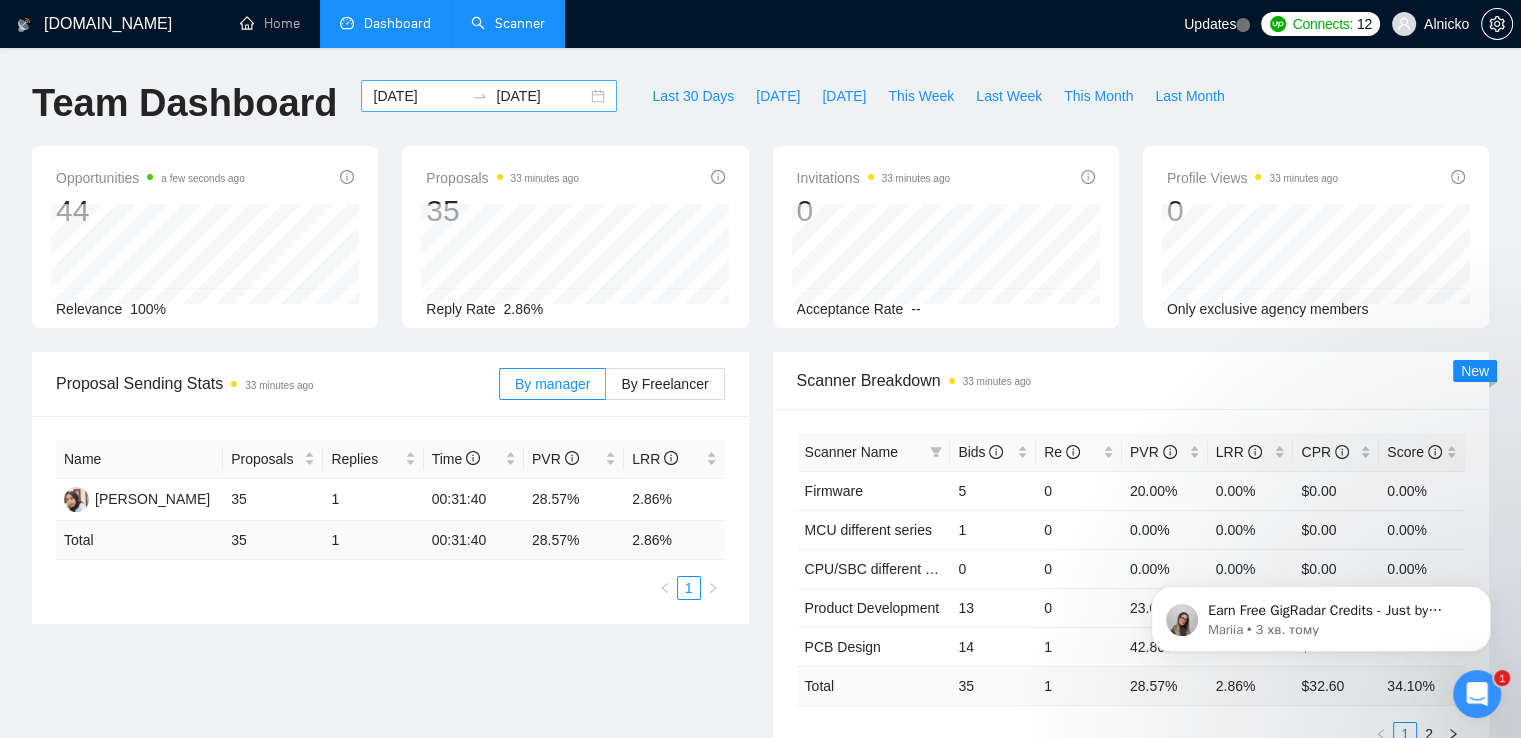 click on "[DATE] [DATE]" at bounding box center (489, 96) 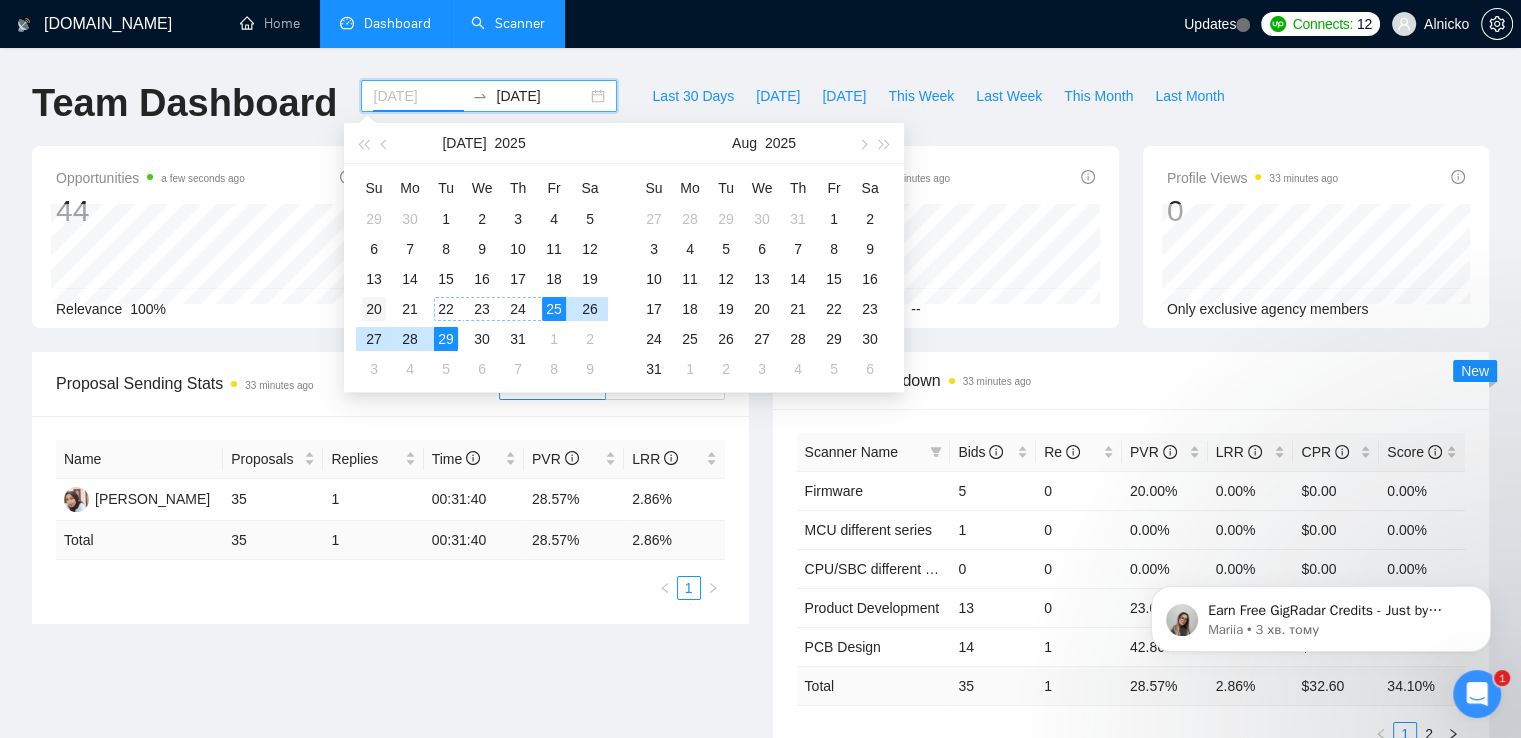 type on "[DATE]" 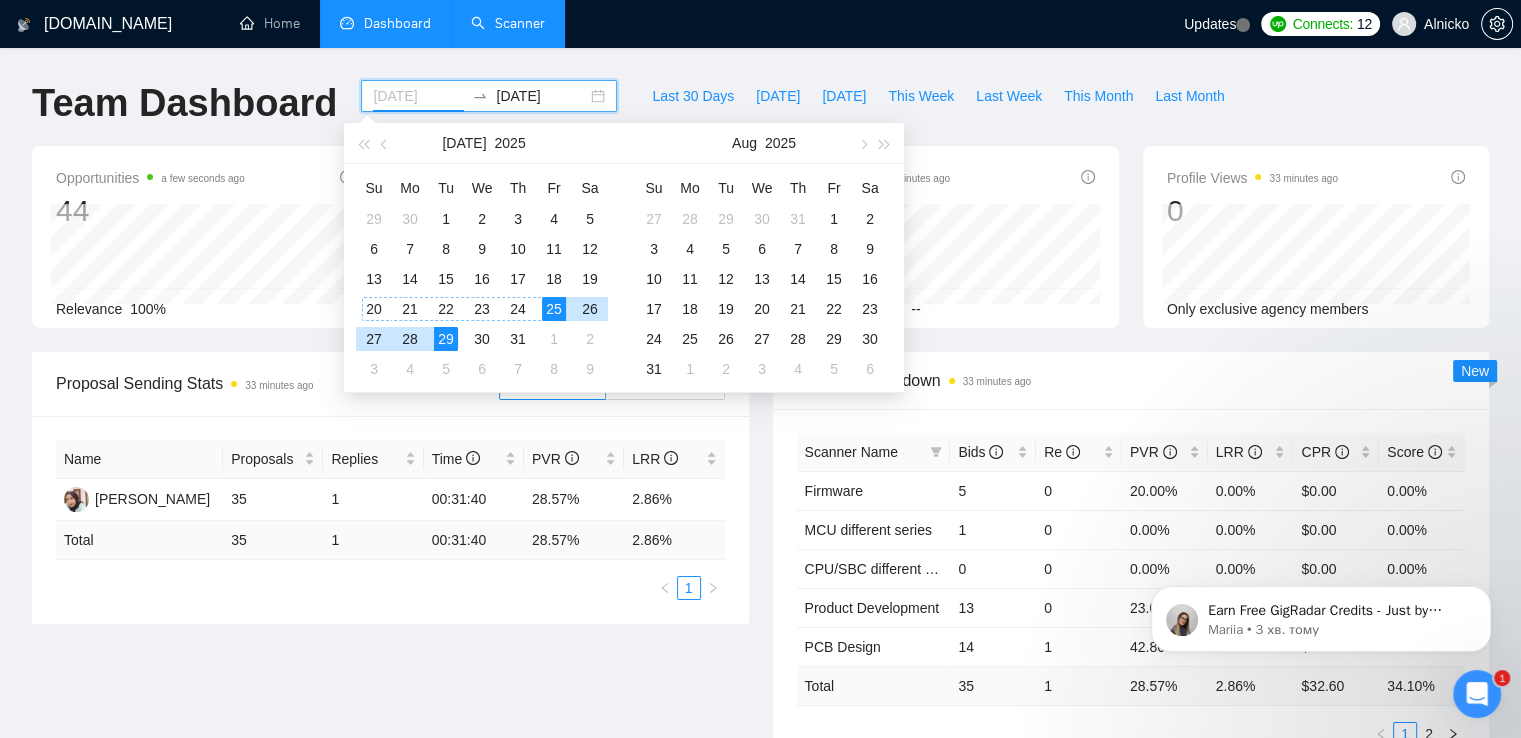 click on "20" at bounding box center (374, 309) 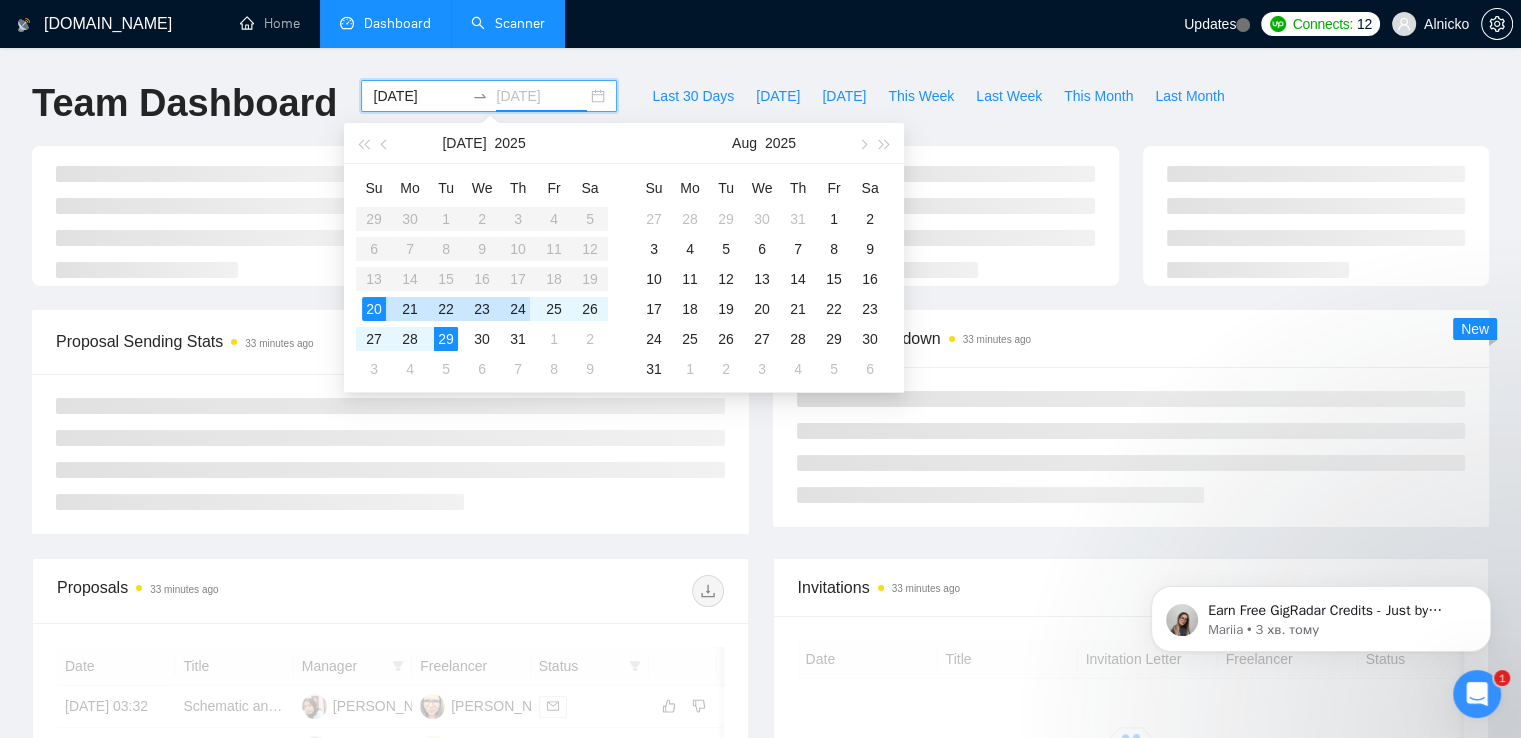 type on "[DATE]" 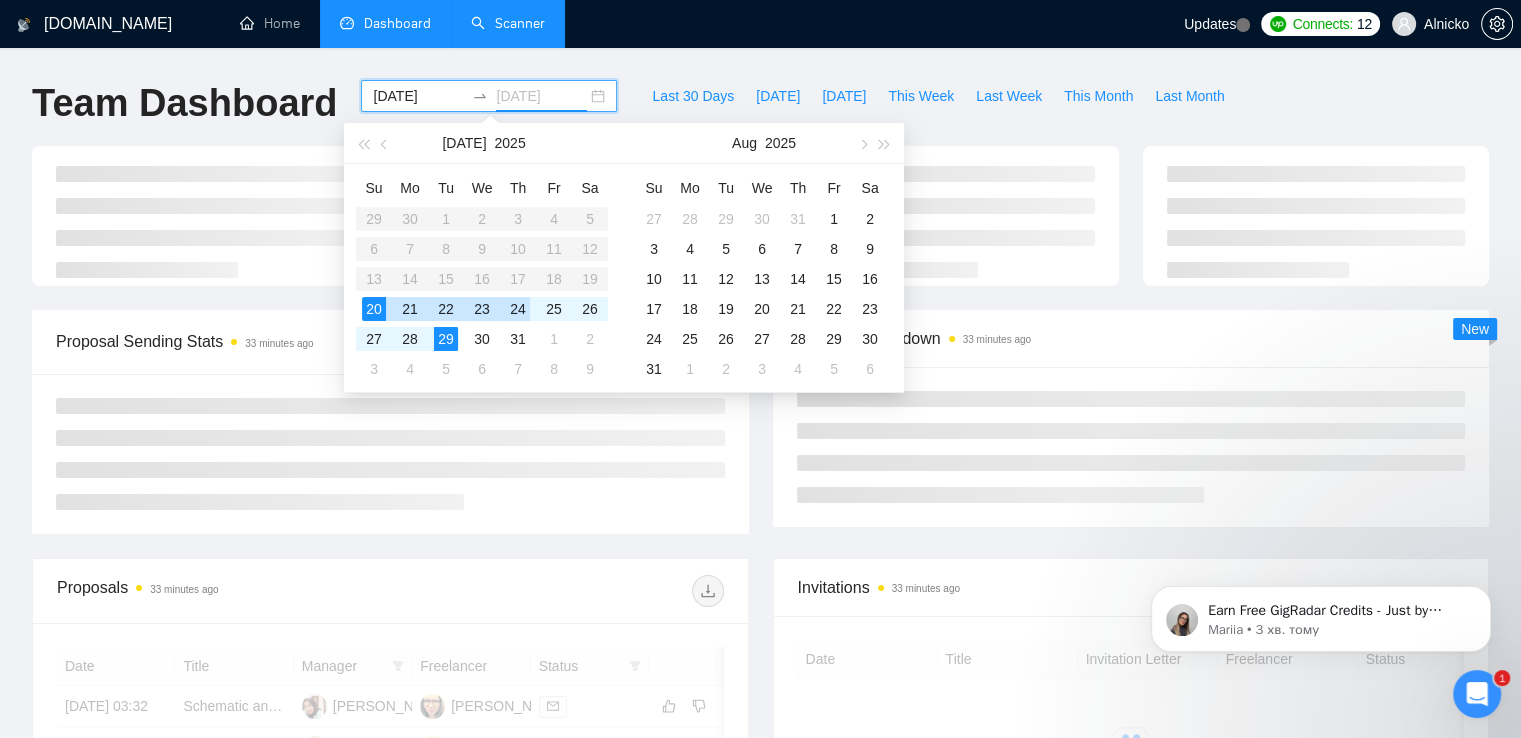 click on "24" at bounding box center (518, 309) 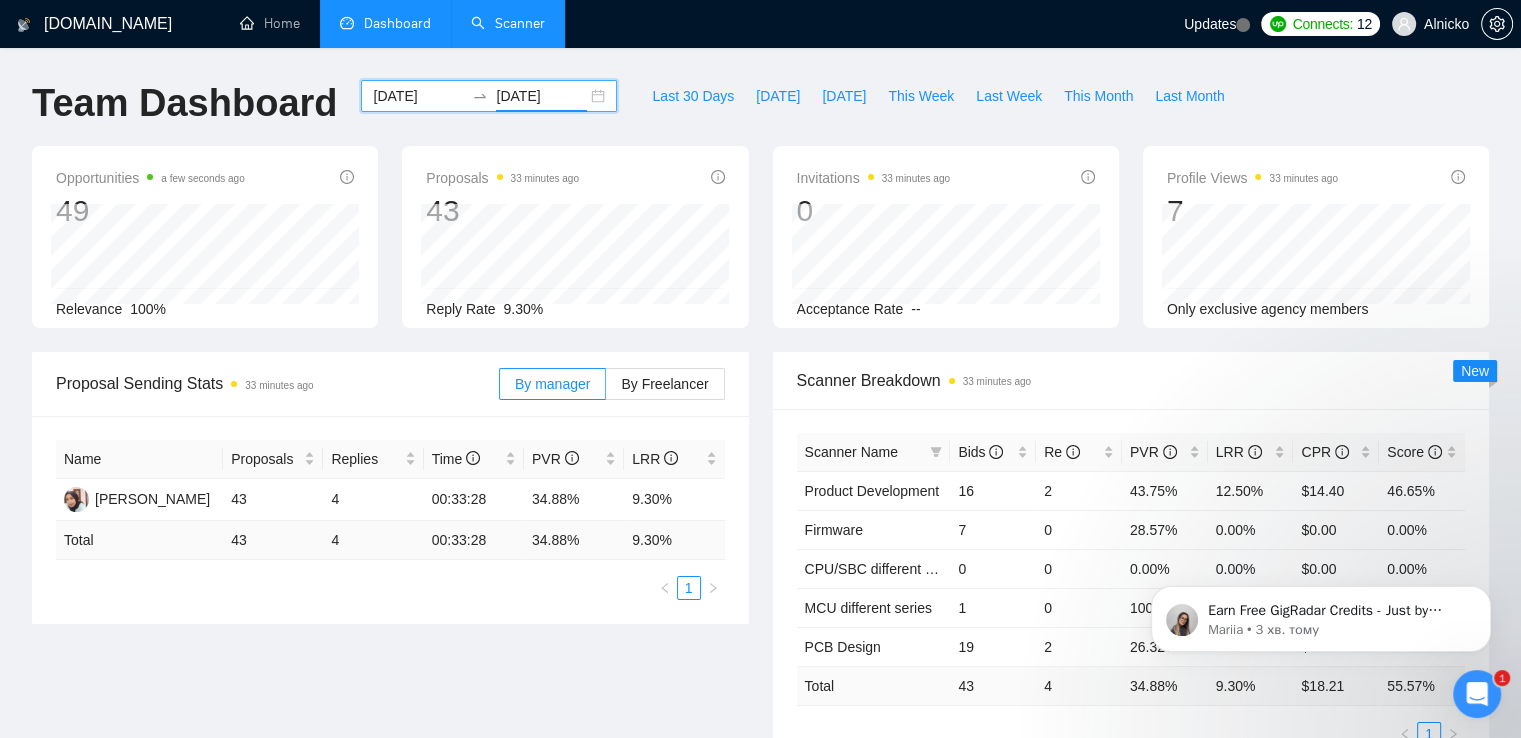 click on "[DATE] [DATE]" at bounding box center [489, 96] 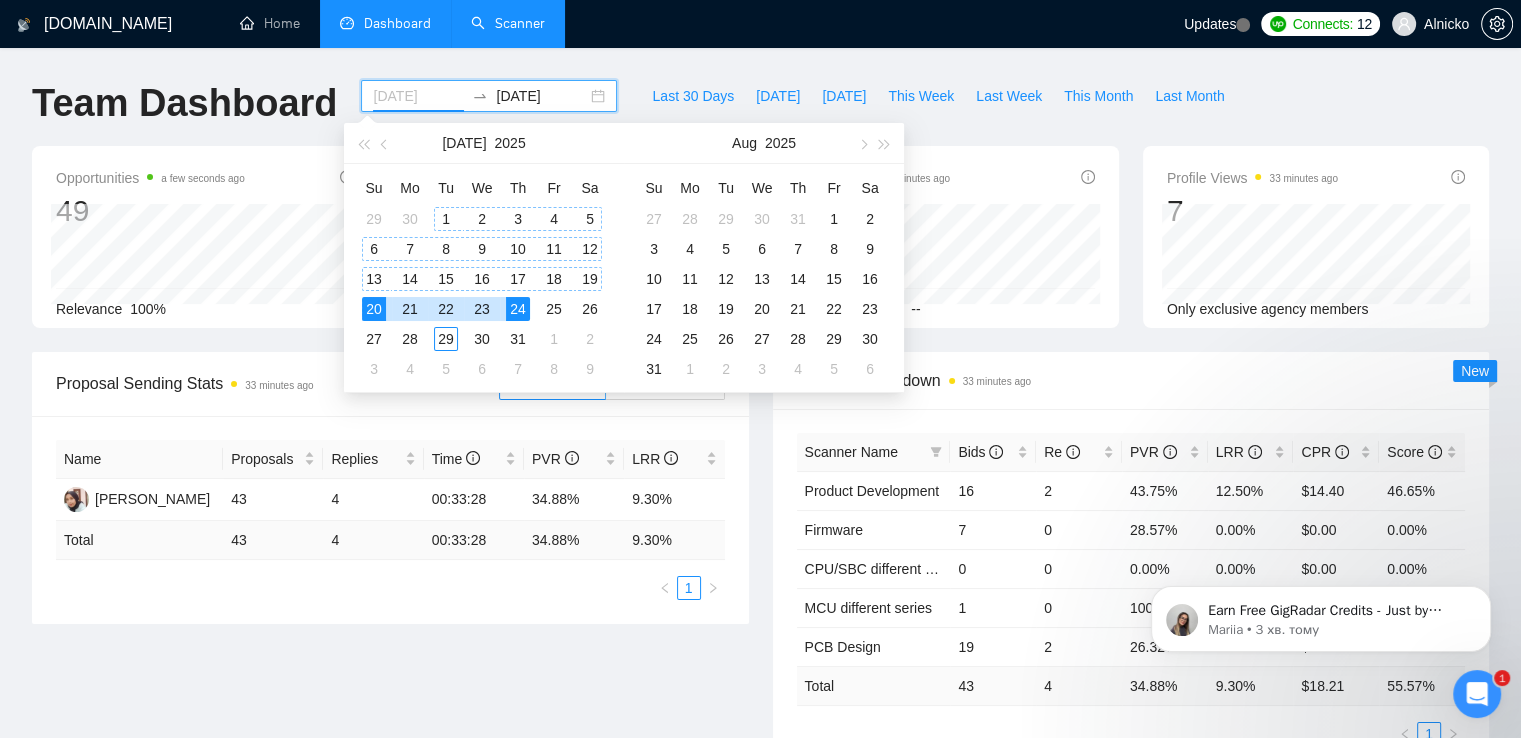 type on "[DATE]" 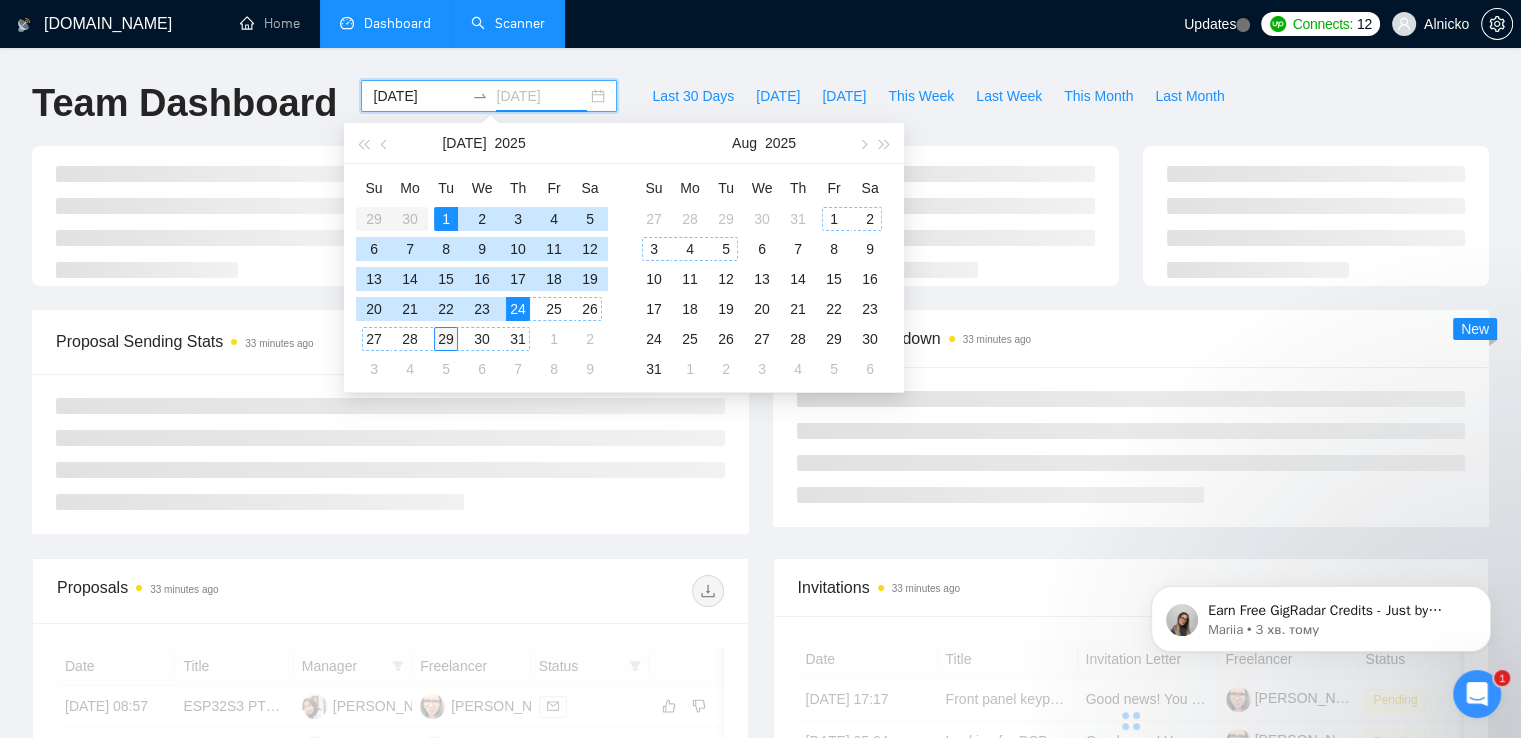 type on "[DATE]" 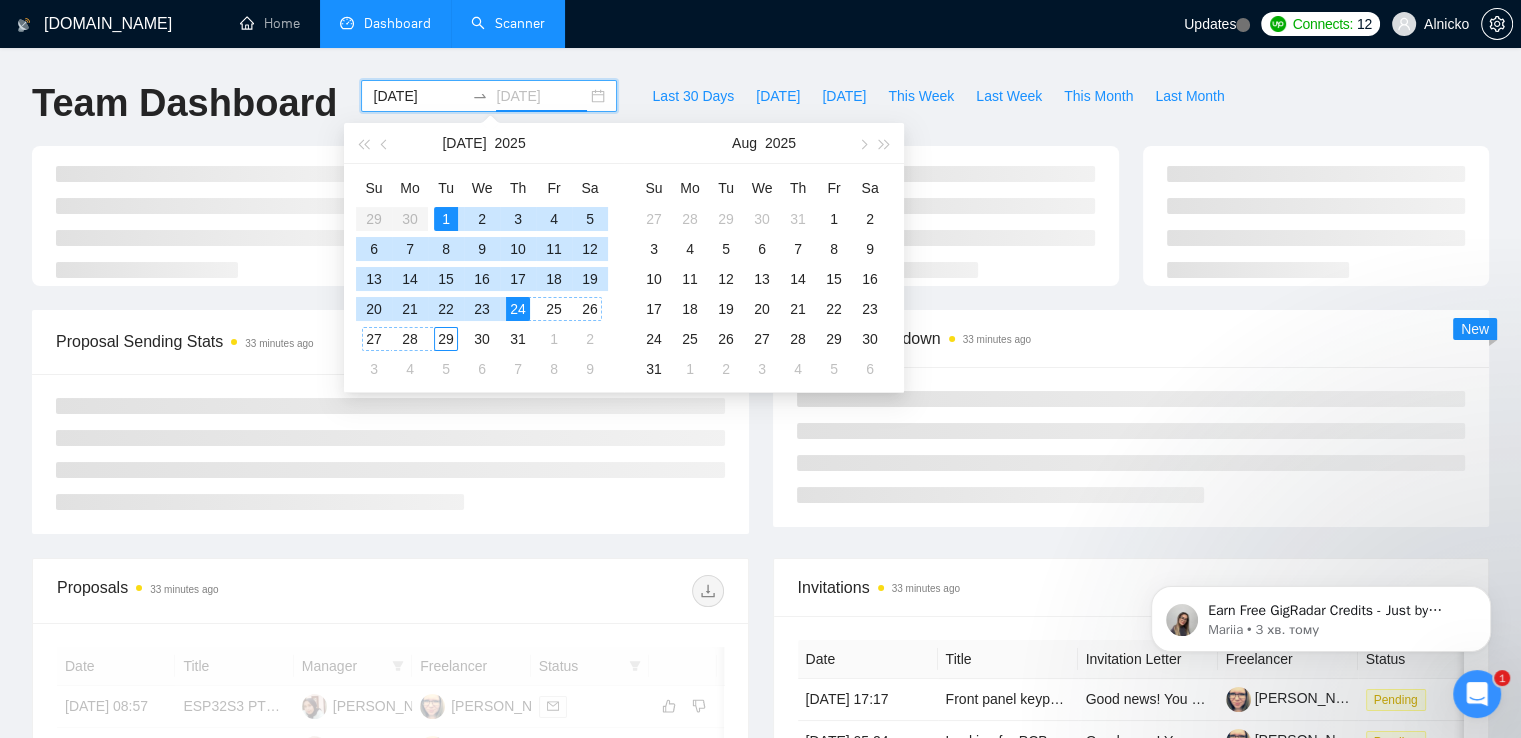 click on "29" at bounding box center (446, 339) 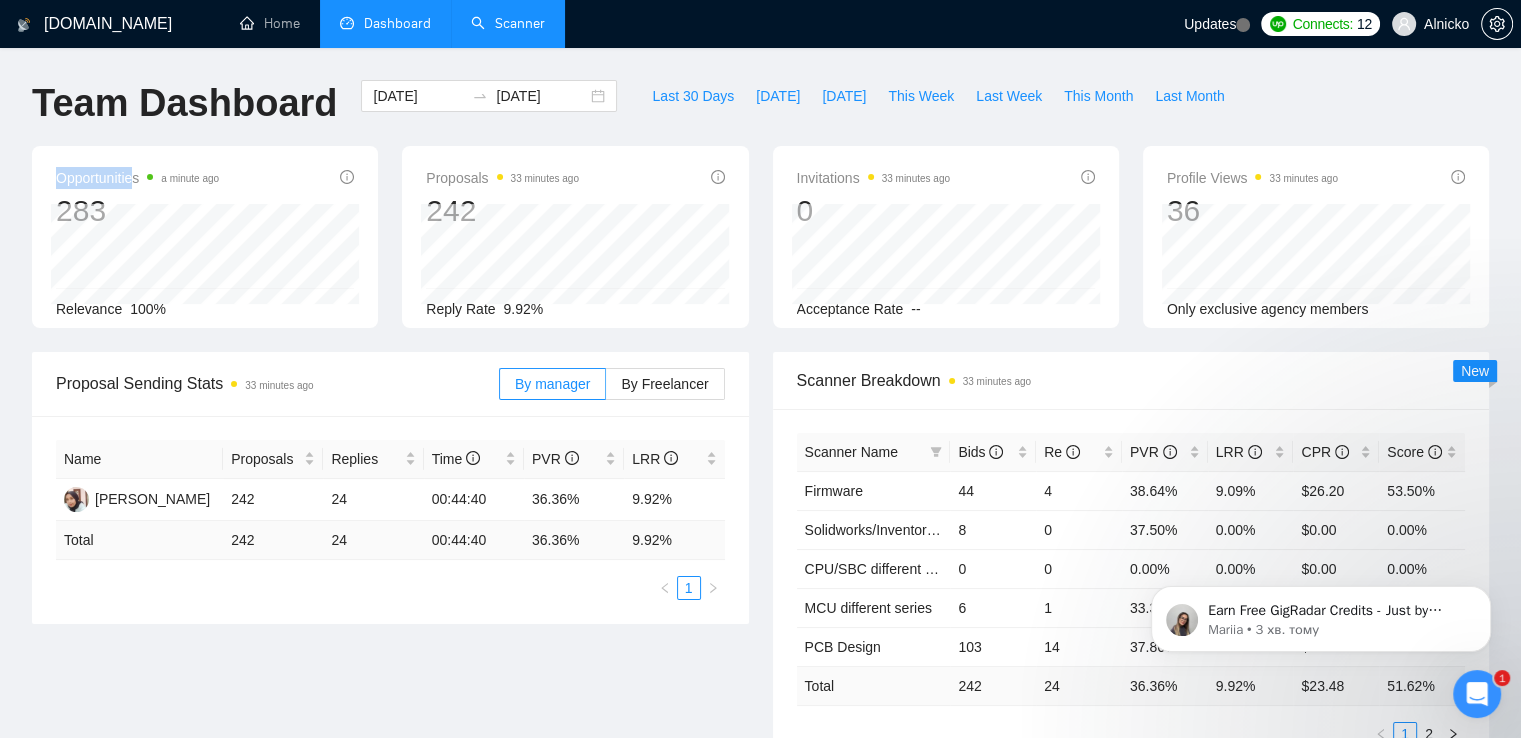 drag, startPoint x: 137, startPoint y: 177, endPoint x: 53, endPoint y: 181, distance: 84.095184 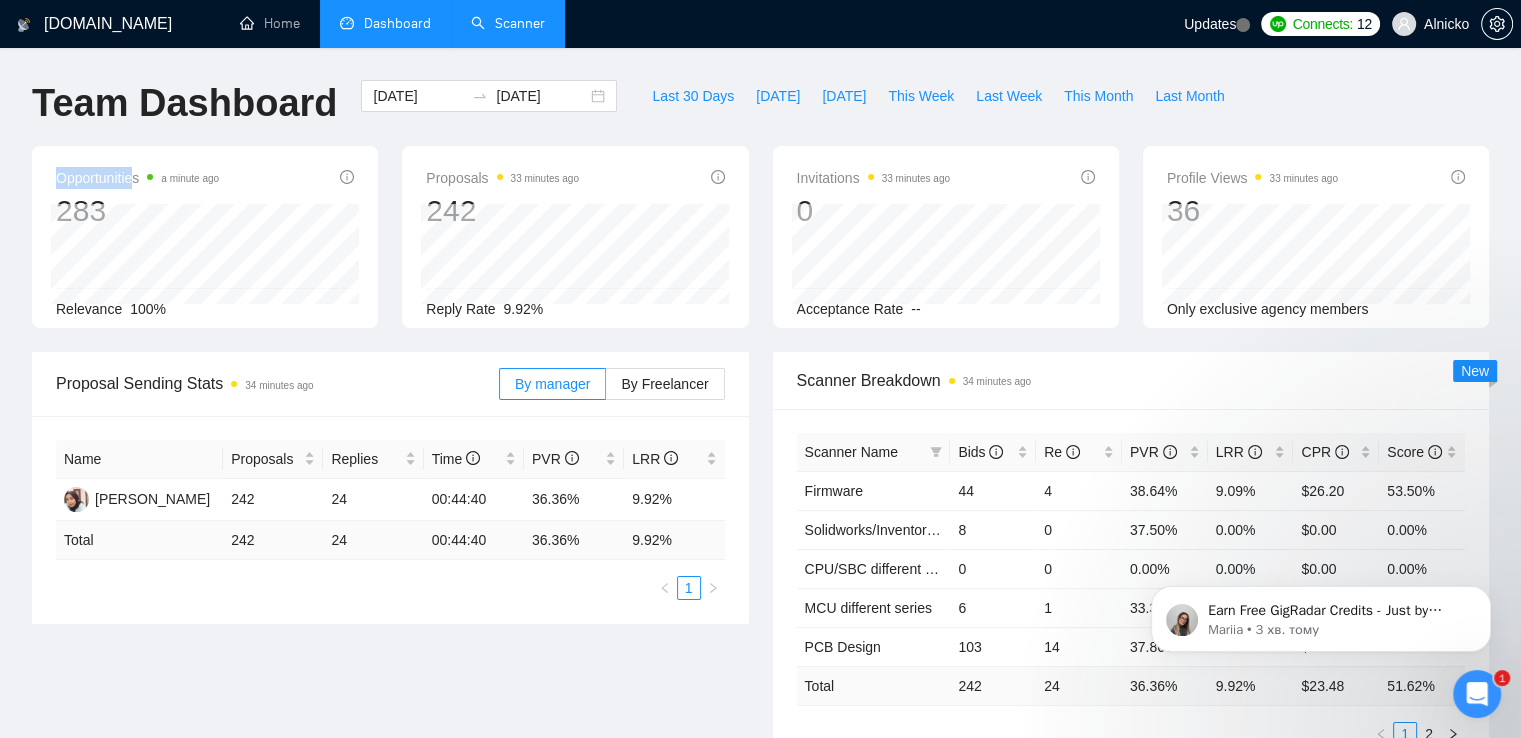 click at bounding box center (116, 186) 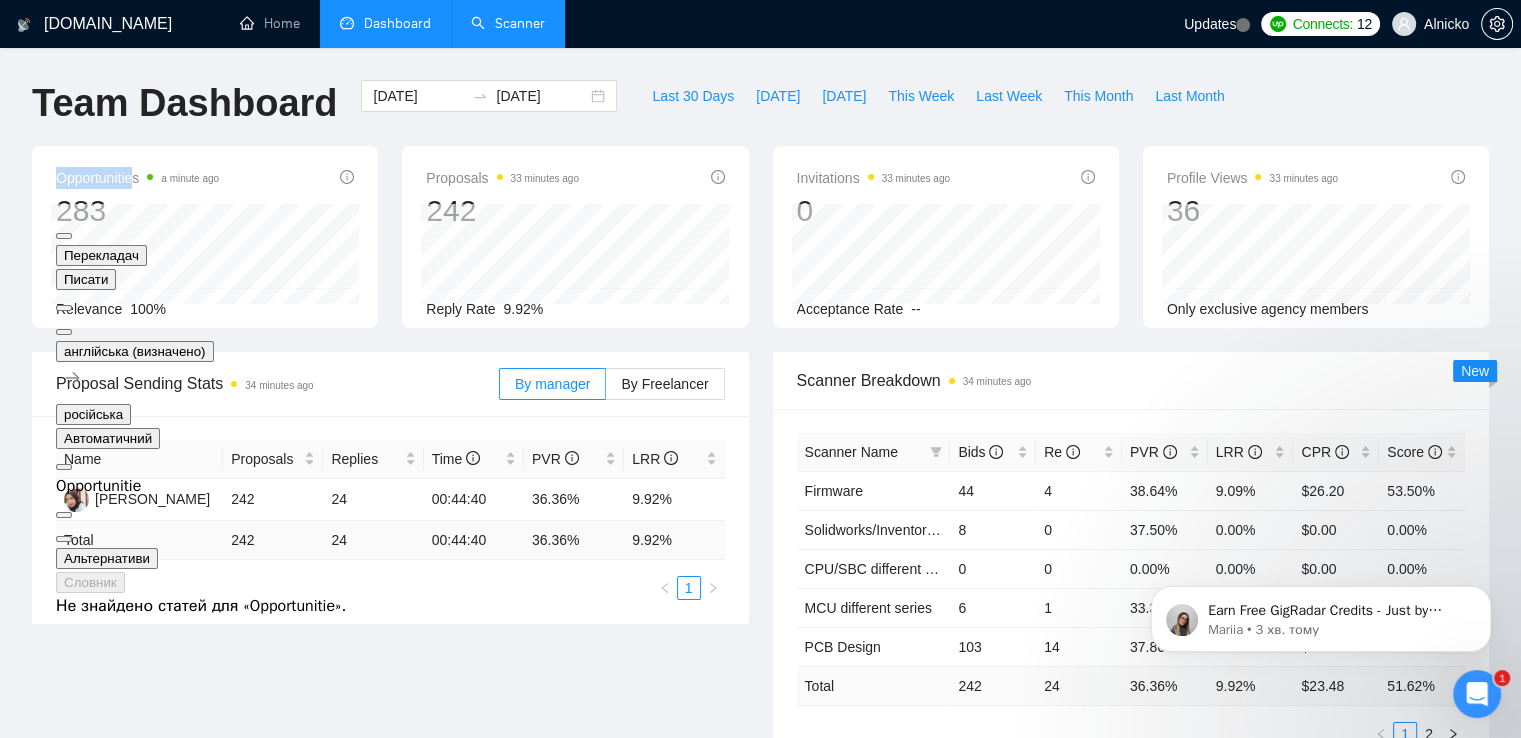 click at bounding box center [64, 332] 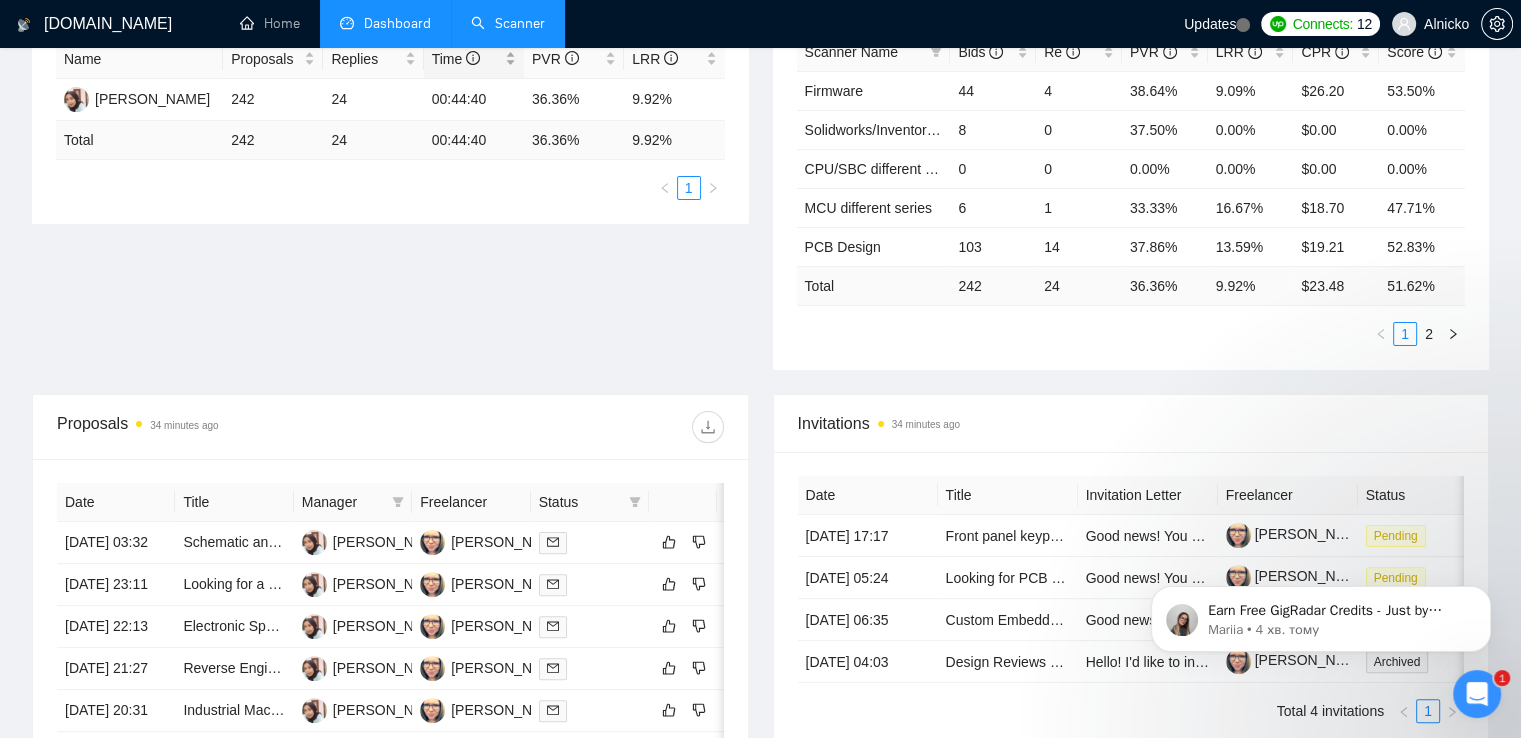 scroll, scrollTop: 600, scrollLeft: 0, axis: vertical 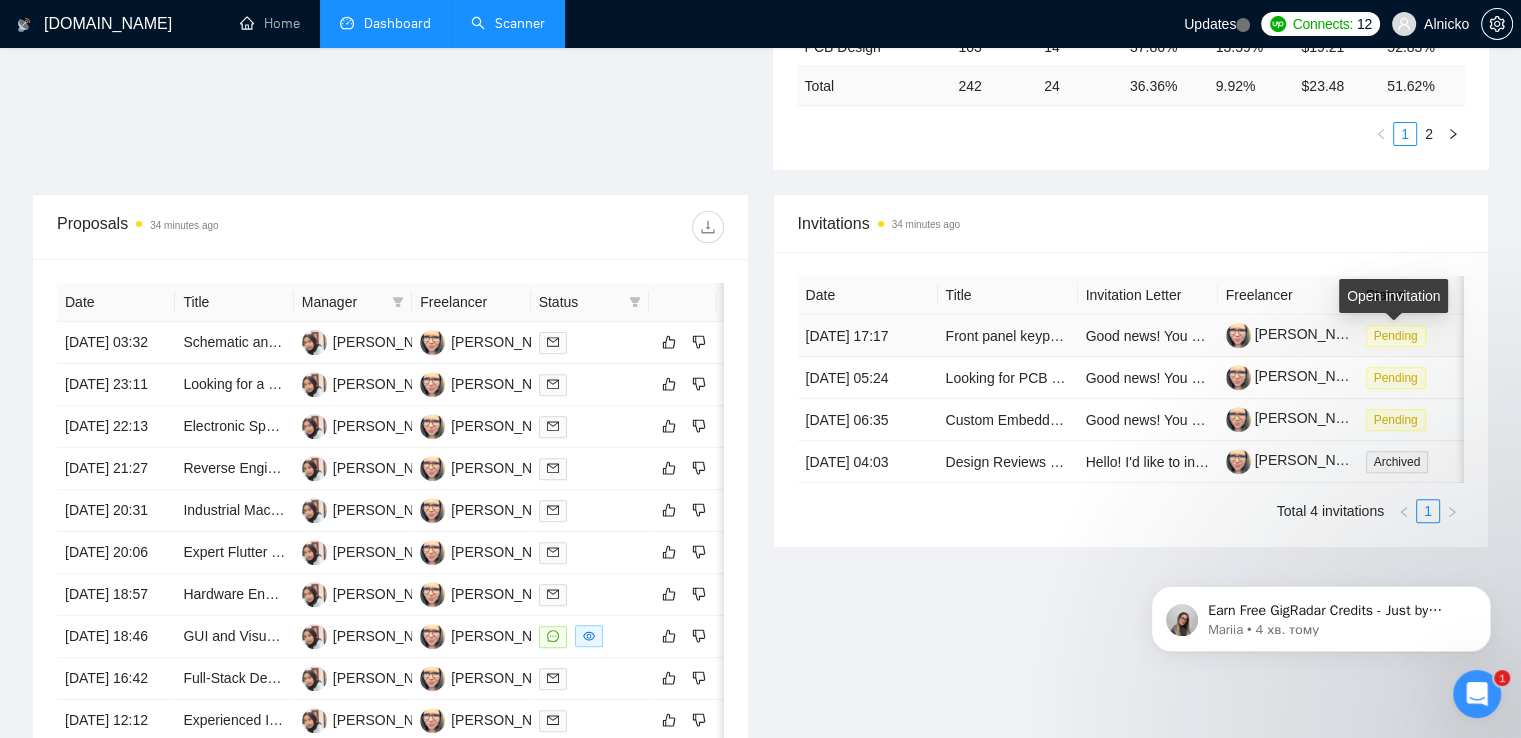 click on "Pending" at bounding box center [1396, 336] 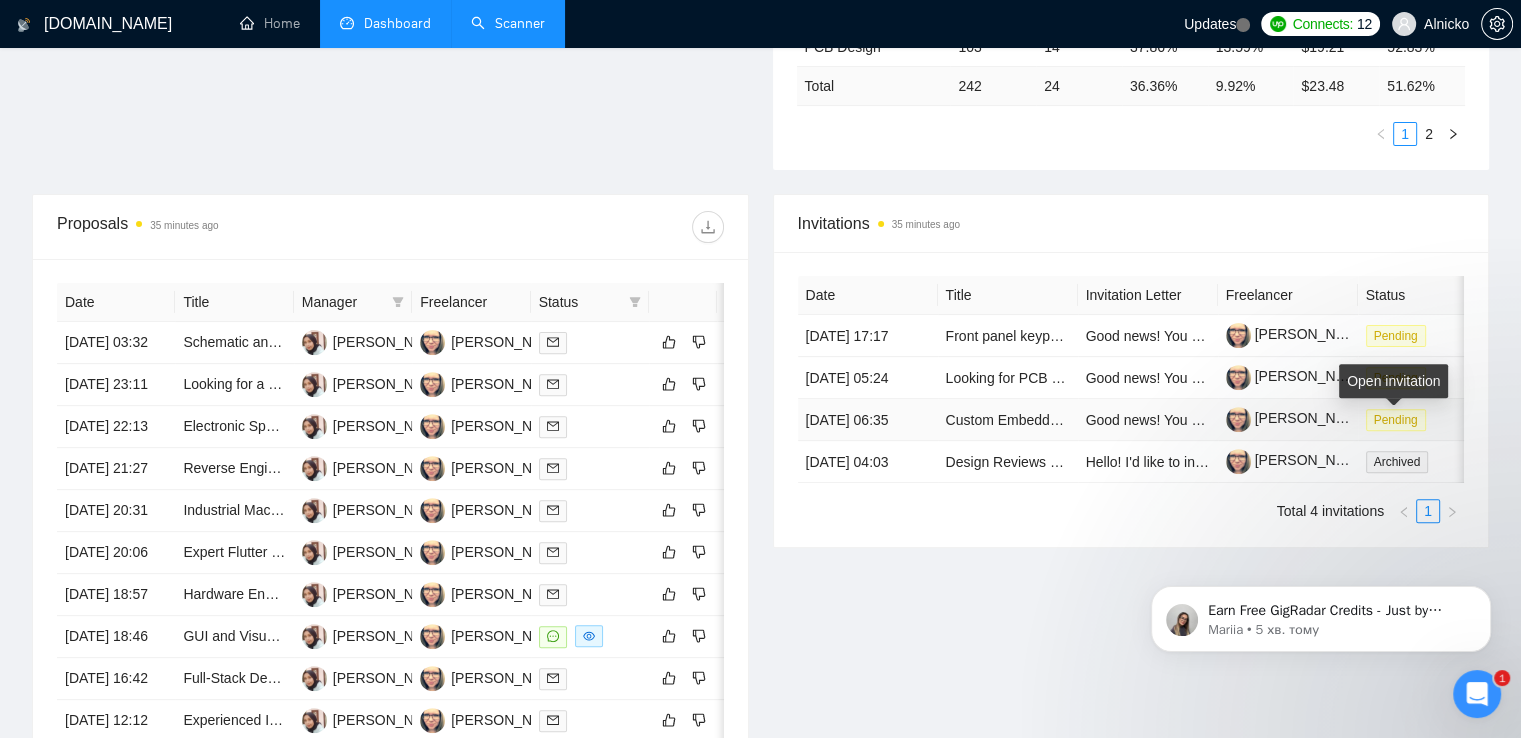 click on "Pending" at bounding box center (1396, 420) 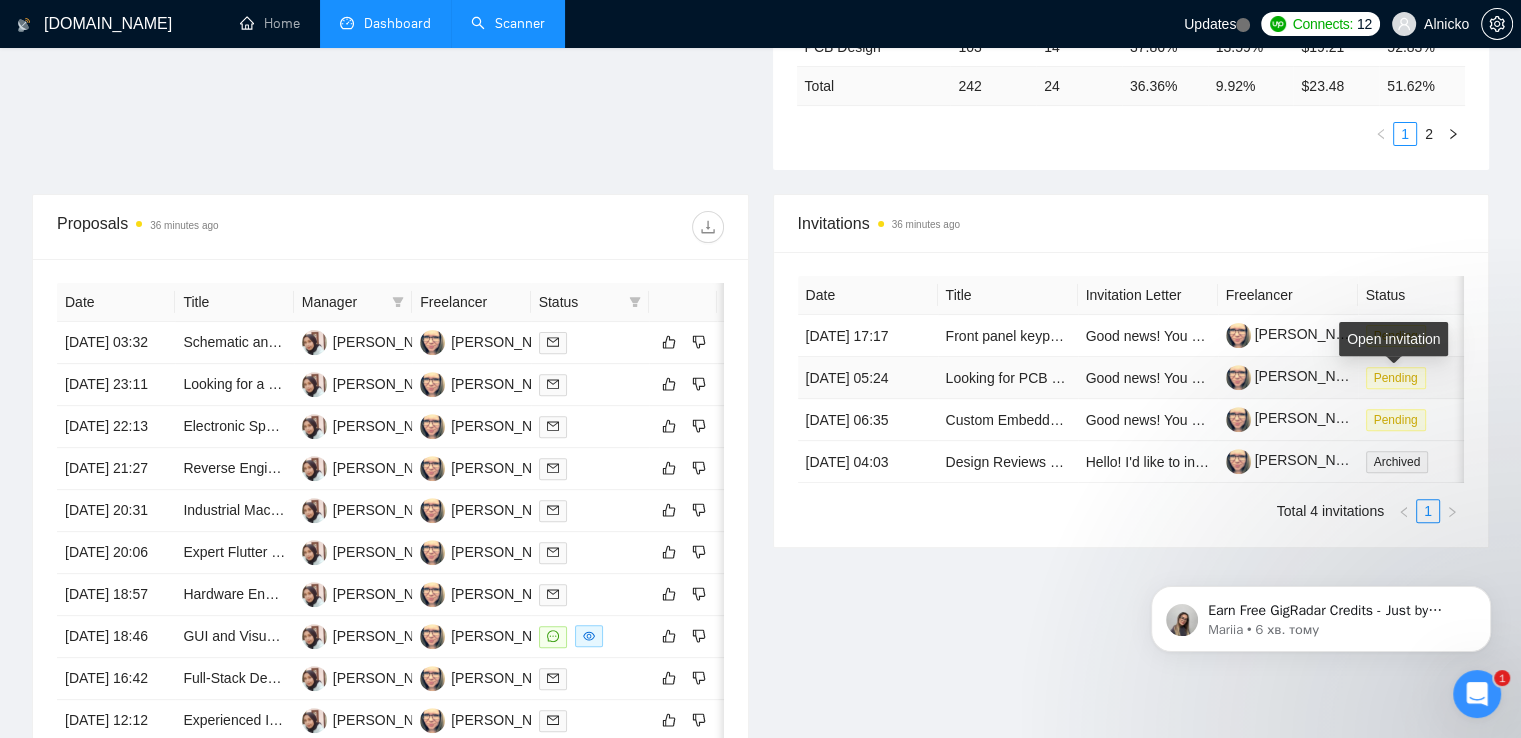 click on "Pending" at bounding box center (1396, 378) 